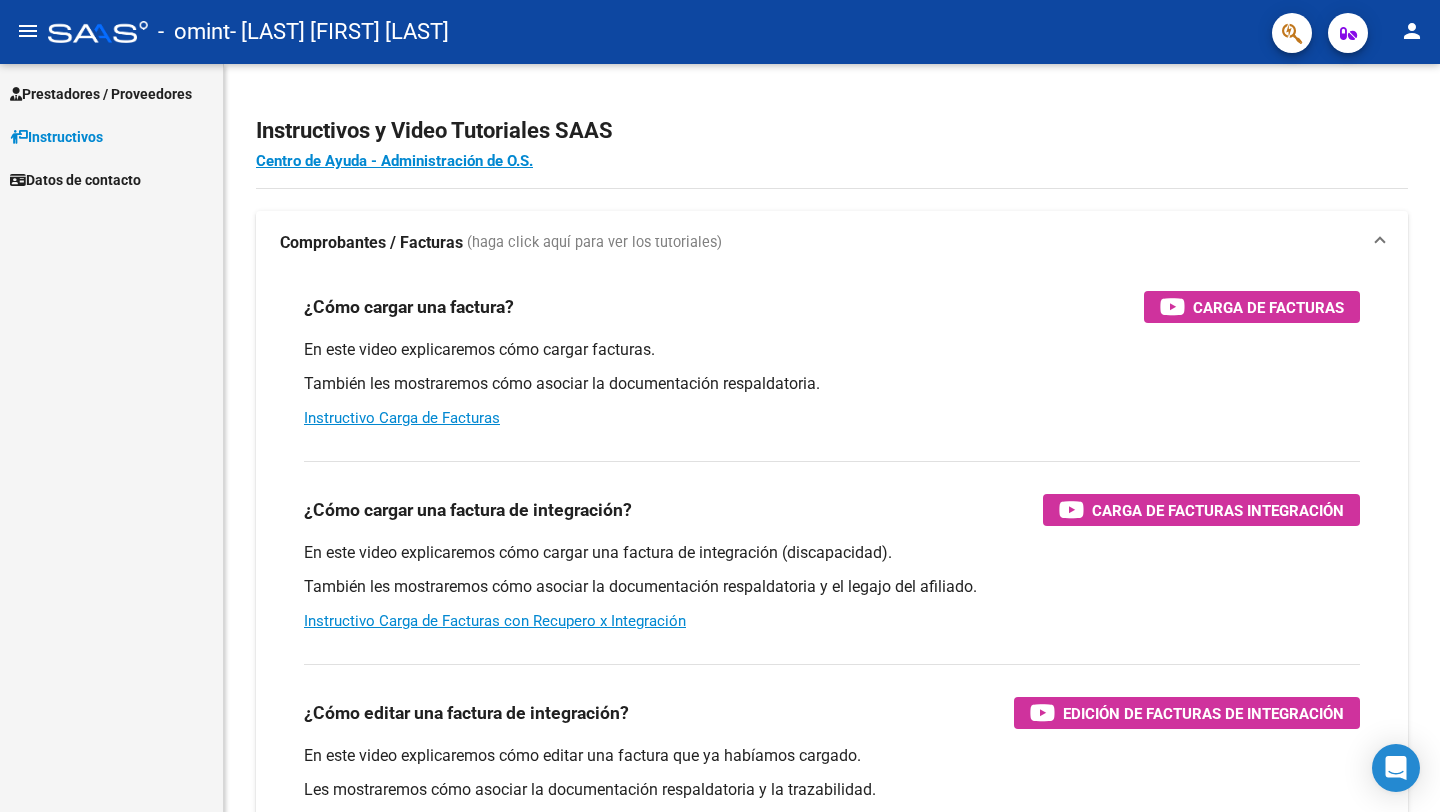 scroll, scrollTop: 0, scrollLeft: 0, axis: both 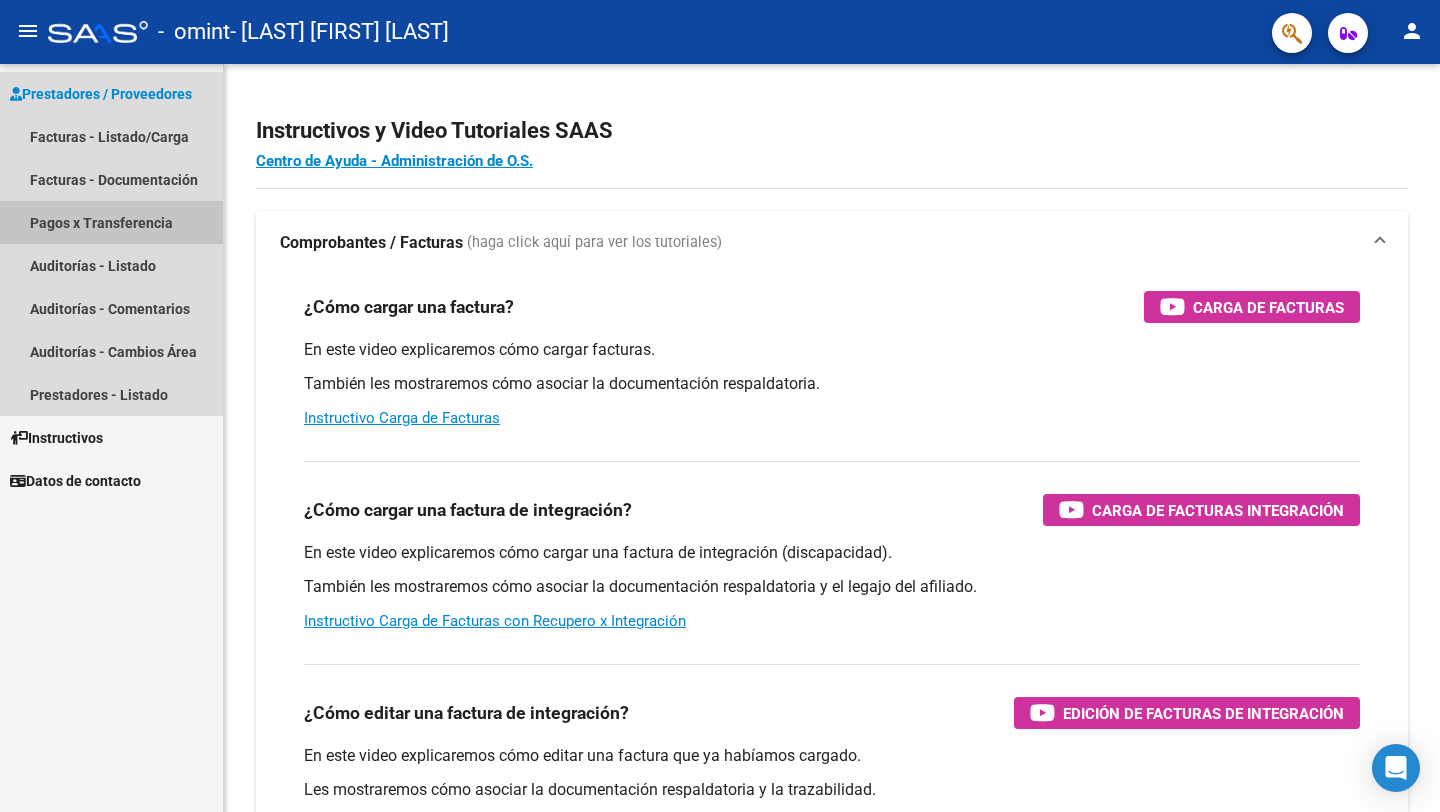 click on "Pagos x Transferencia" at bounding box center (111, 222) 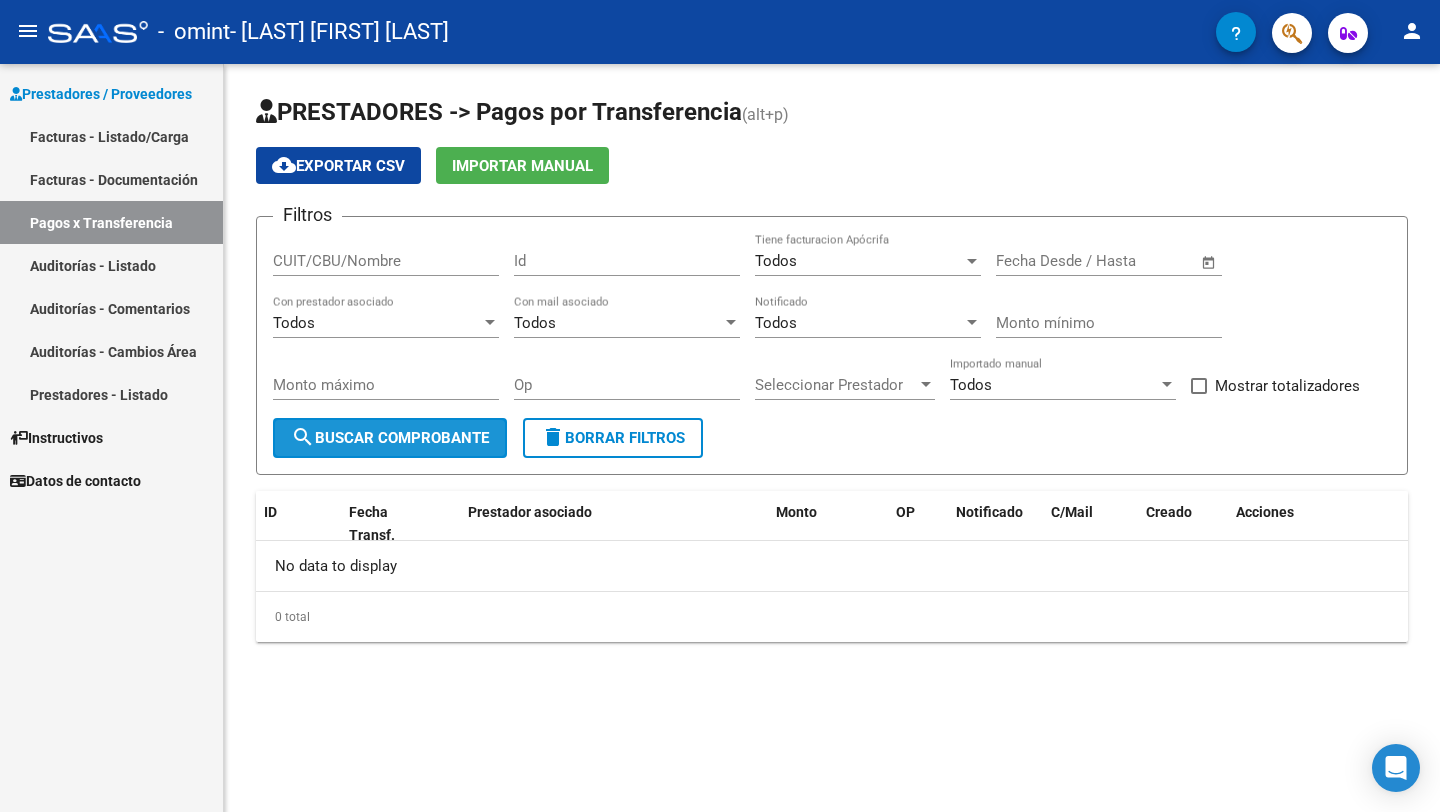 click on "search  Buscar Comprobante" 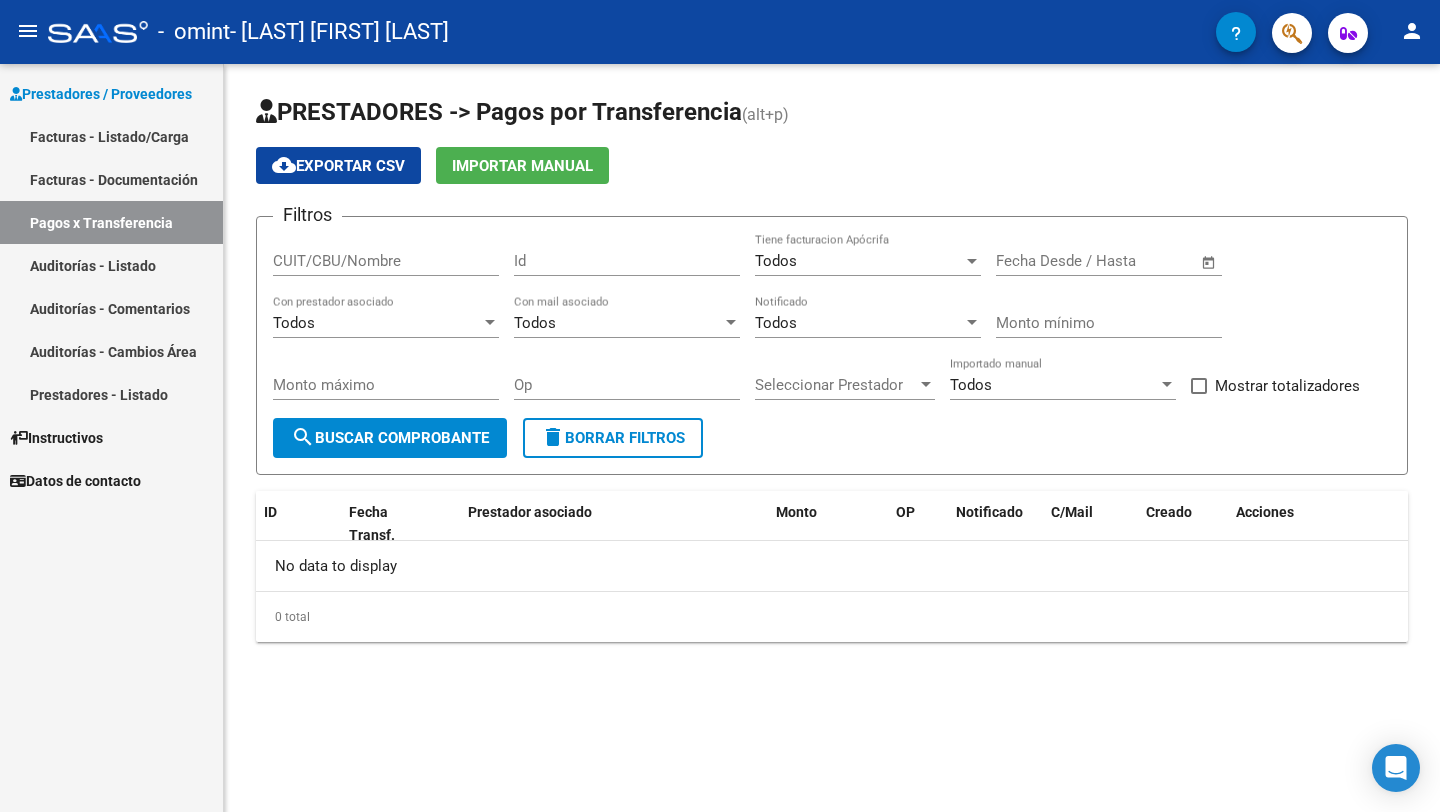 click on "Facturas - Documentación" at bounding box center [111, 179] 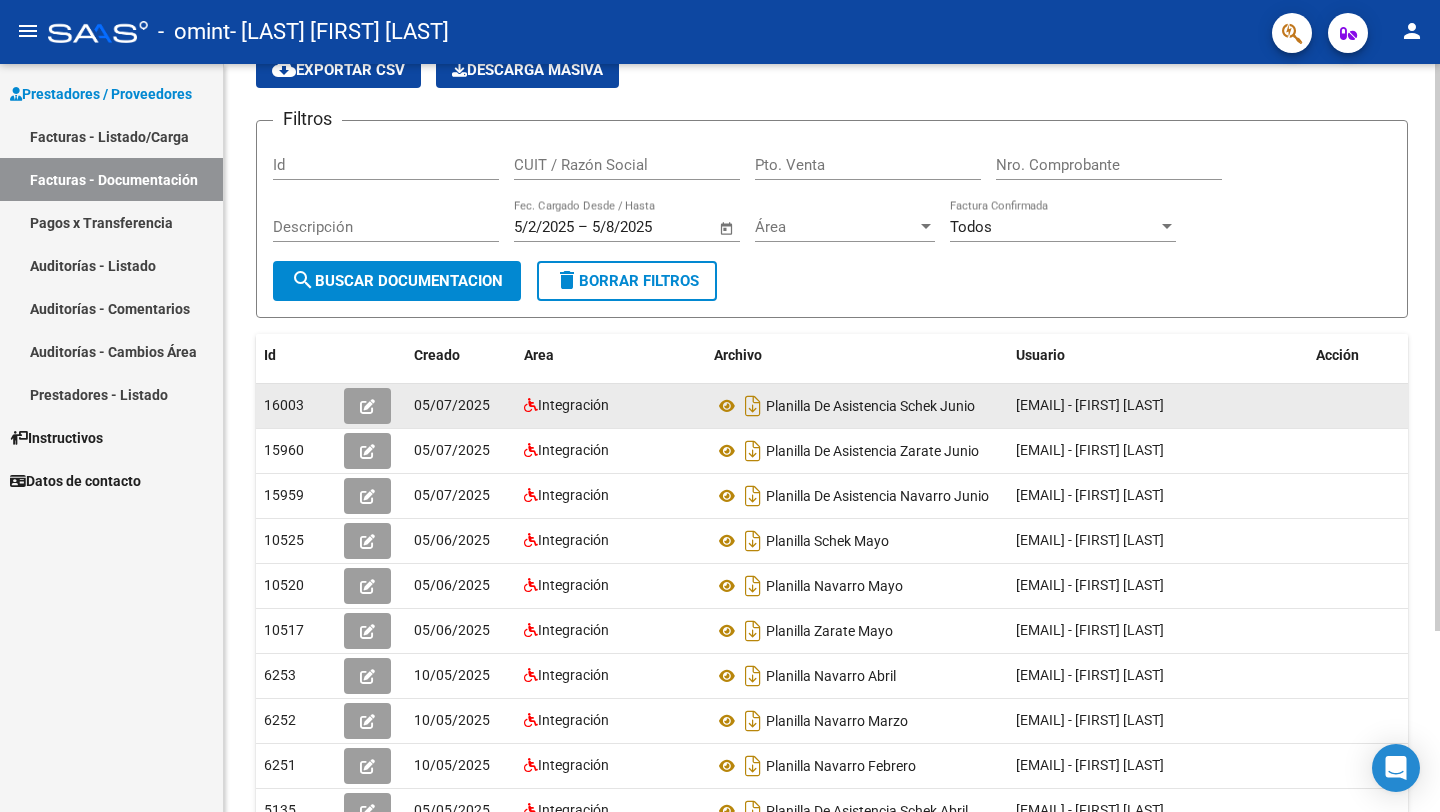 scroll, scrollTop: 98, scrollLeft: 0, axis: vertical 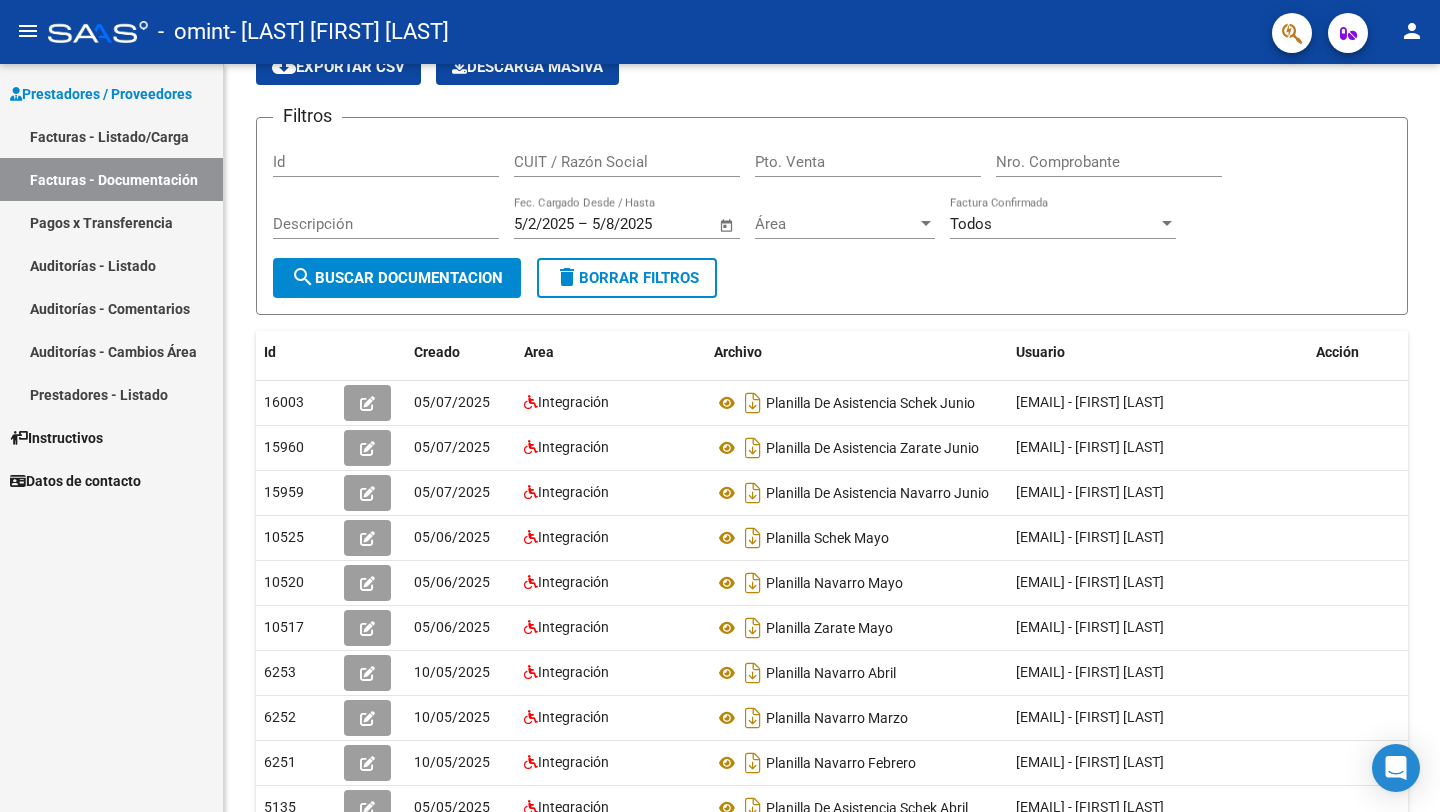 click on "Facturas - Listado/Carga" at bounding box center [111, 136] 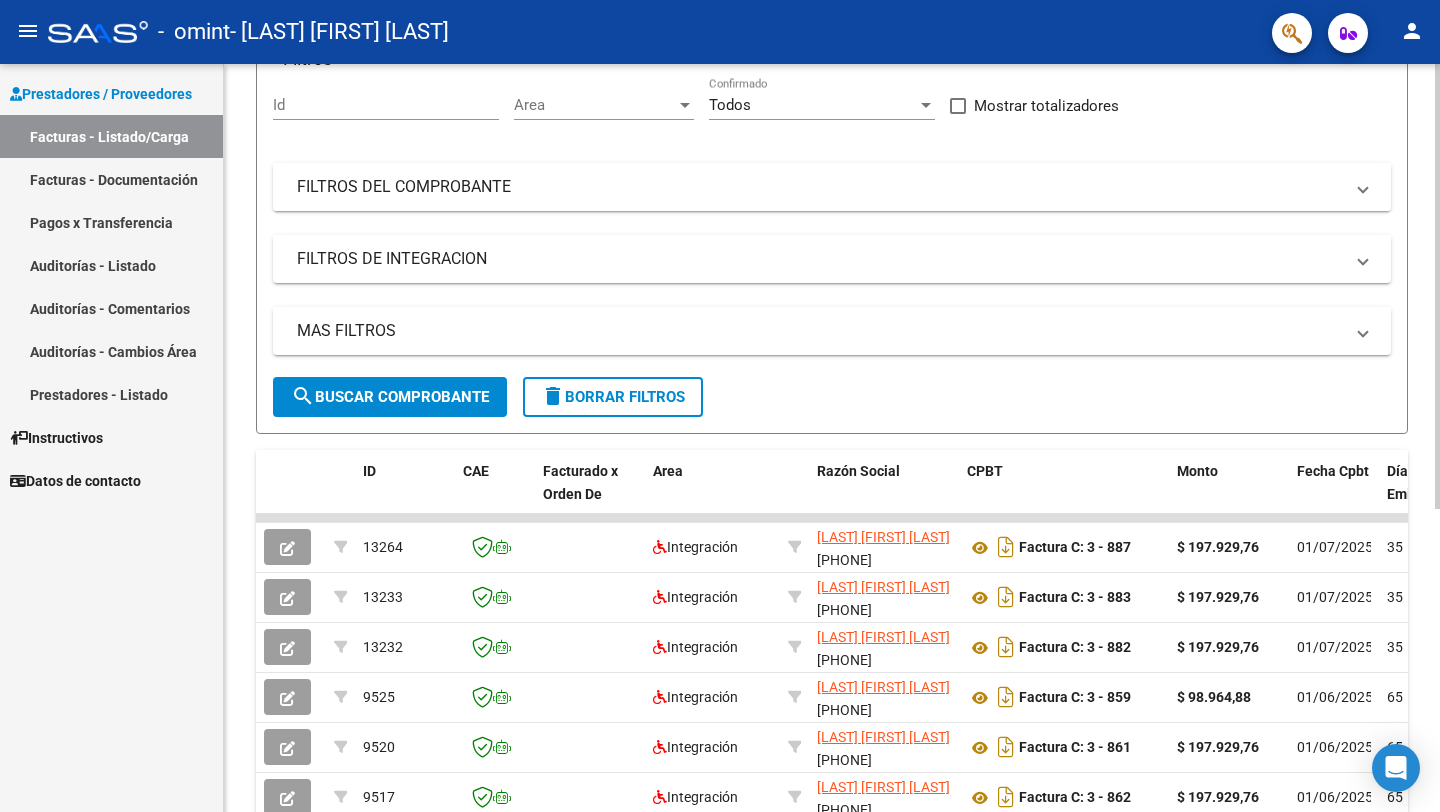 scroll, scrollTop: 208, scrollLeft: 0, axis: vertical 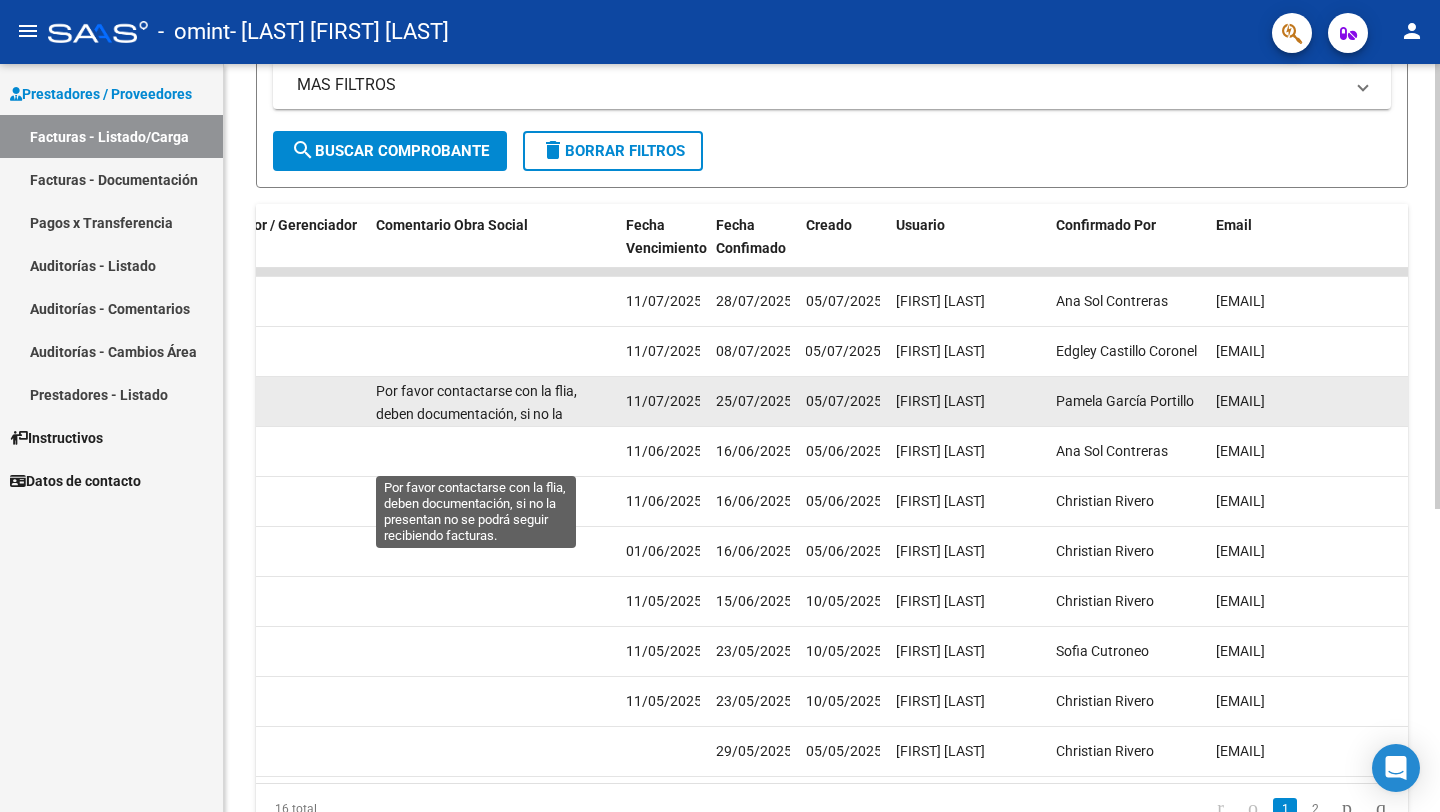 click on "Por favor contactarse con la flia, deben documentación, si no la presentan no se podrá seguir recibiendo facturas." 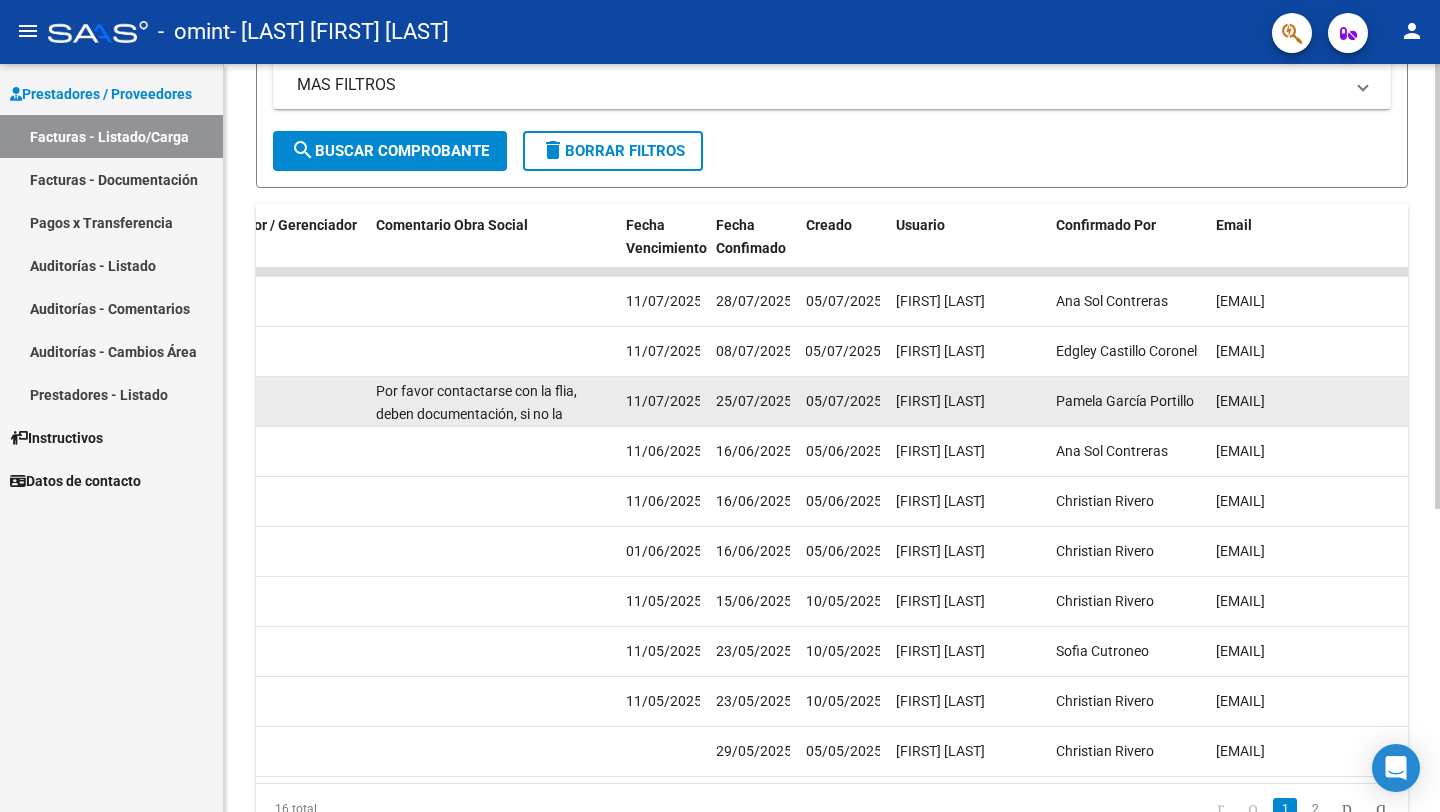 click on "11/07/2025" 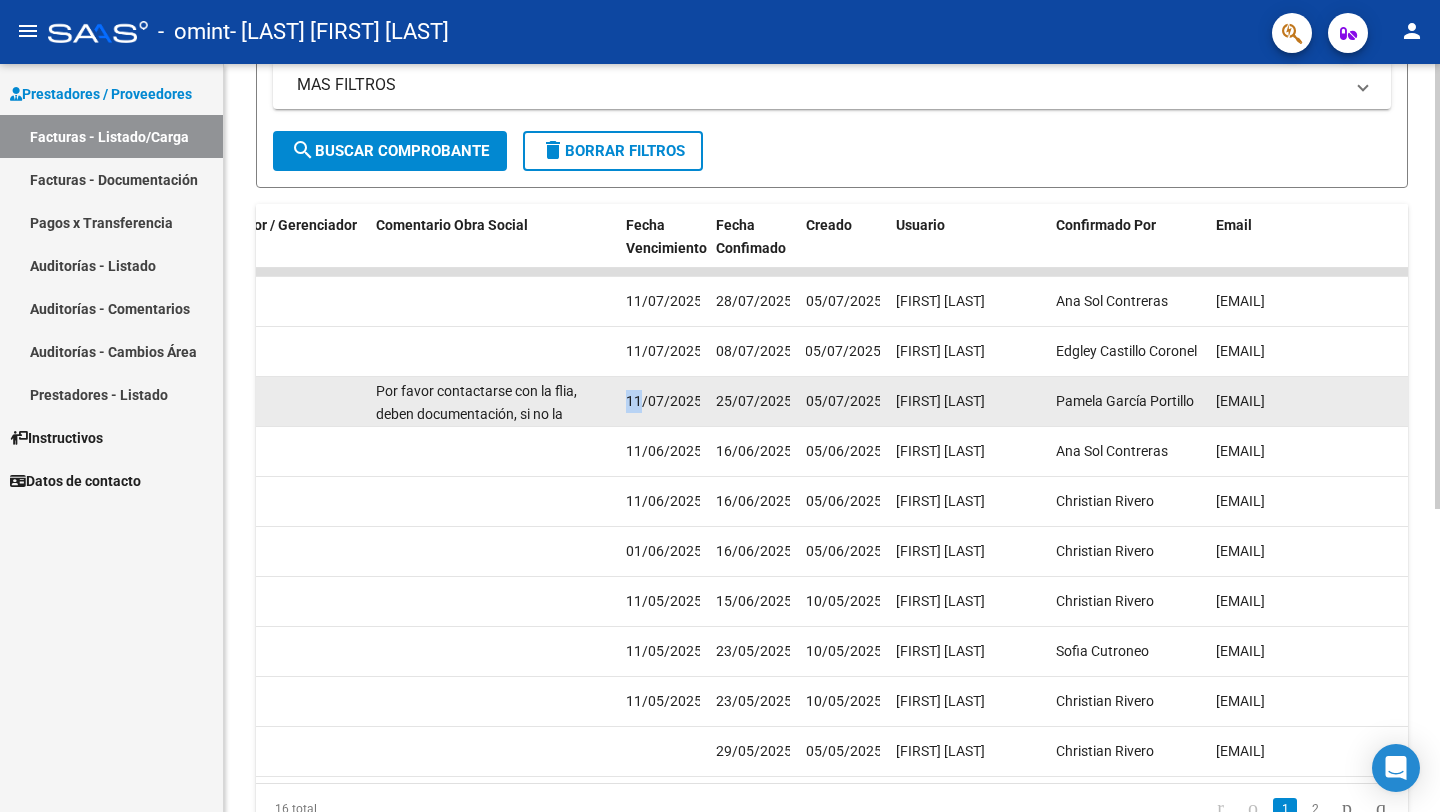 click on "11/07/2025" 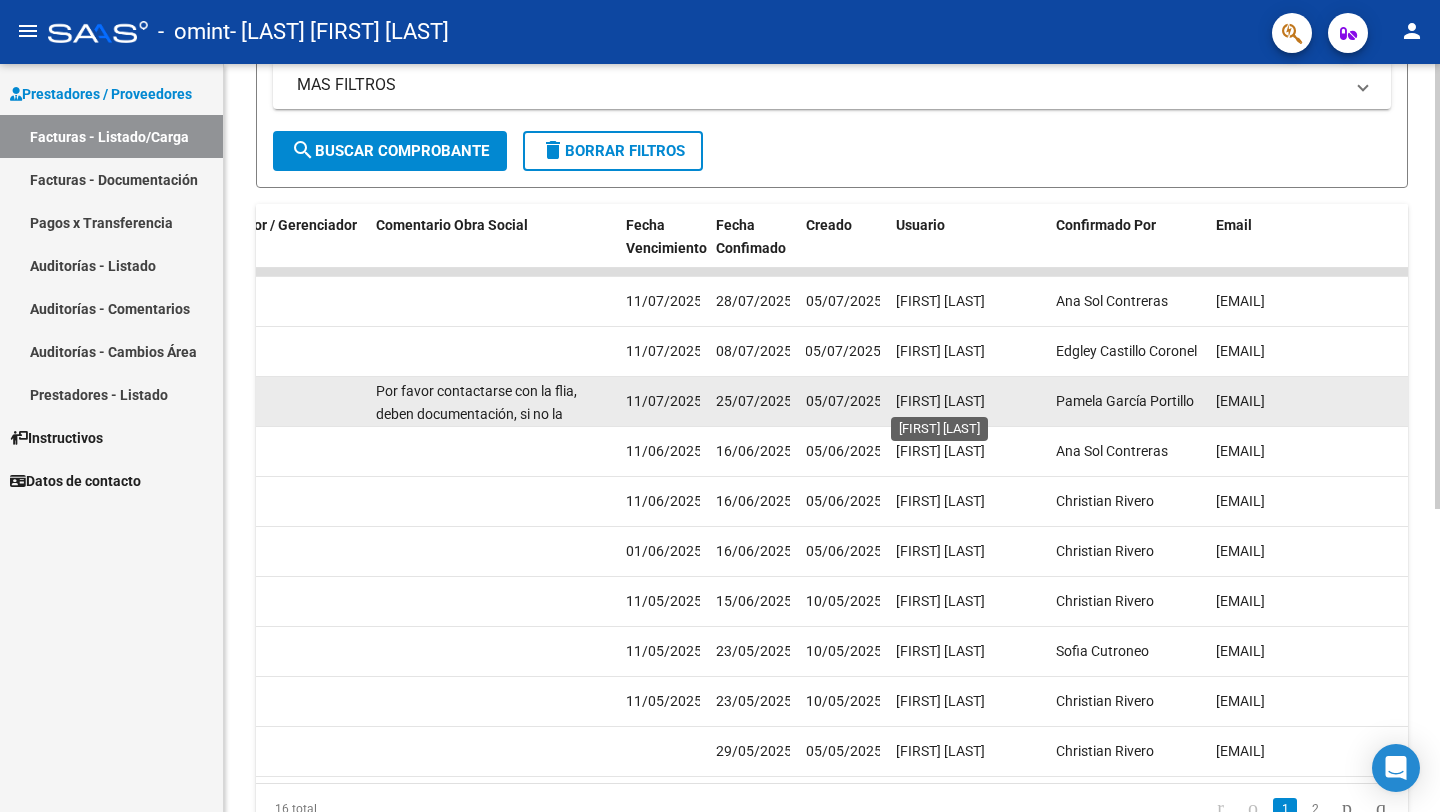 click on "[FIRST] [LAST]" 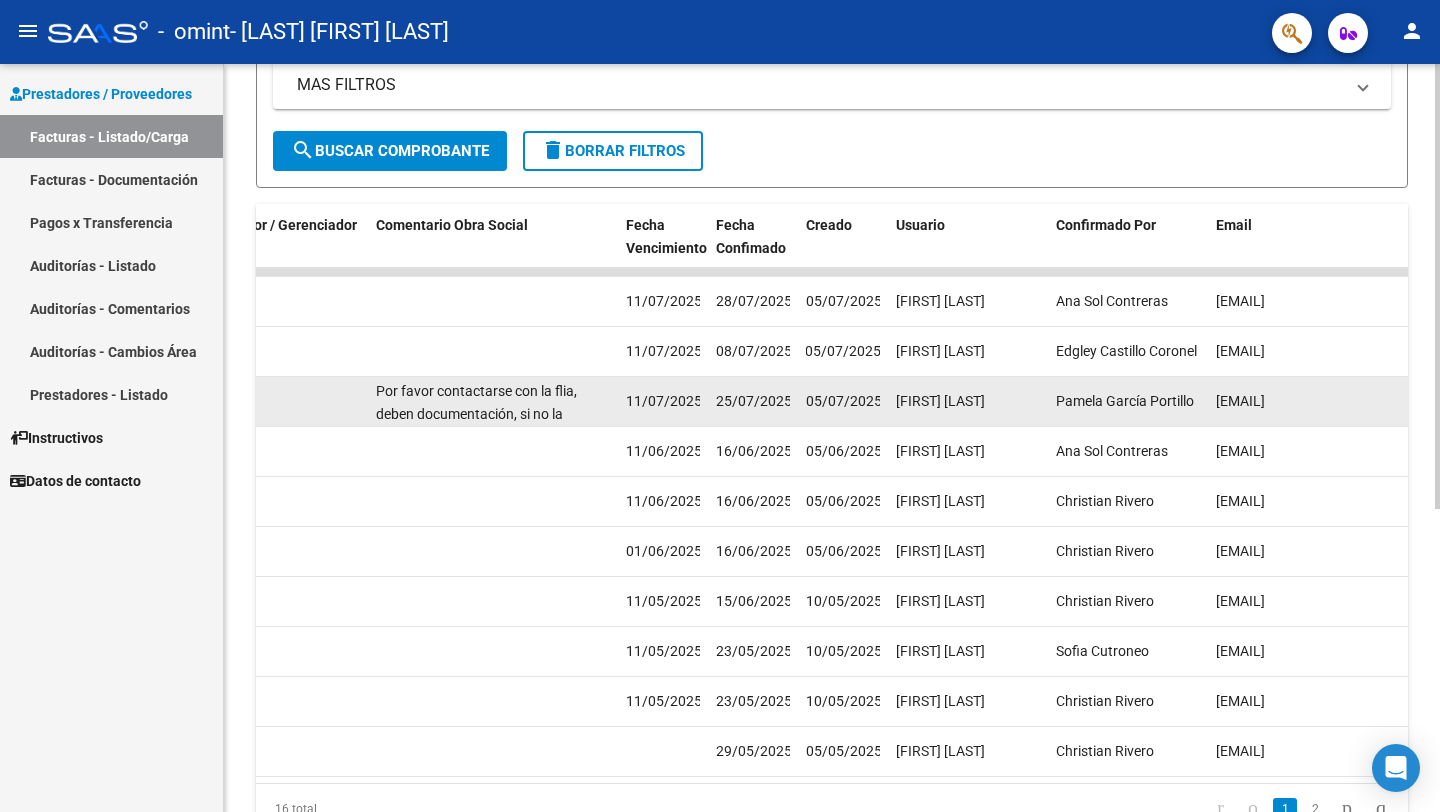 click on "[FIRST] [LAST]" 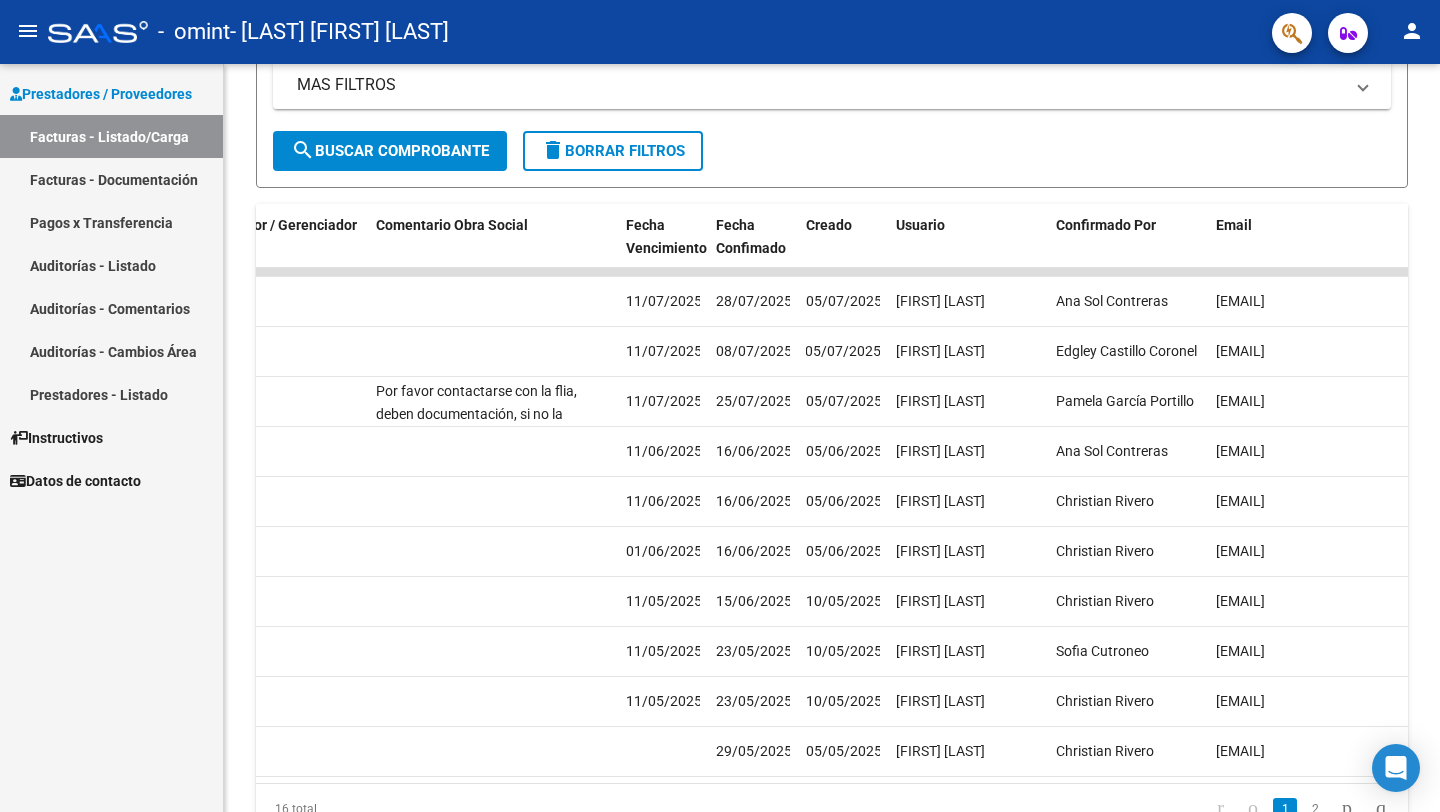 click on "Pagos x Transferencia" at bounding box center [111, 222] 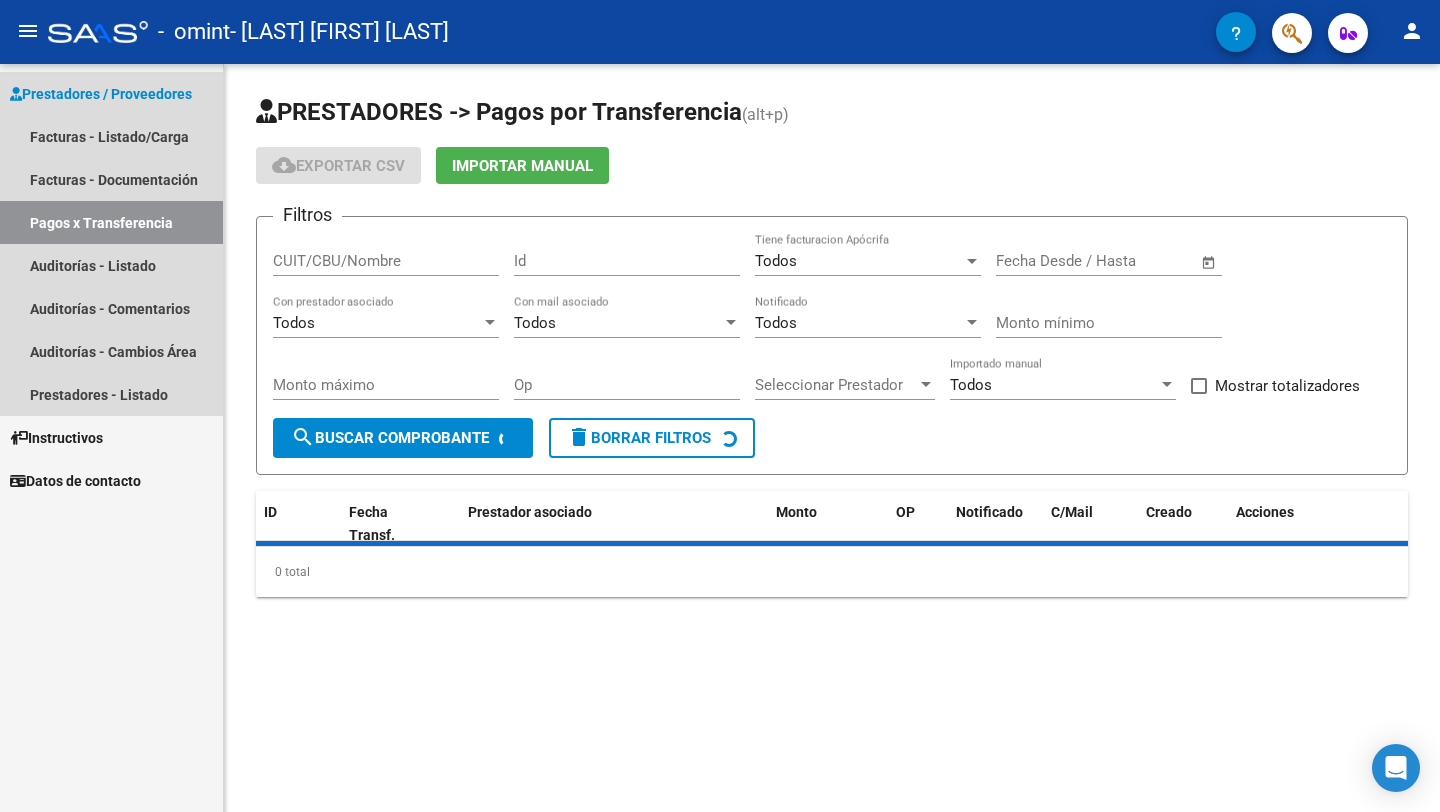scroll, scrollTop: 0, scrollLeft: 0, axis: both 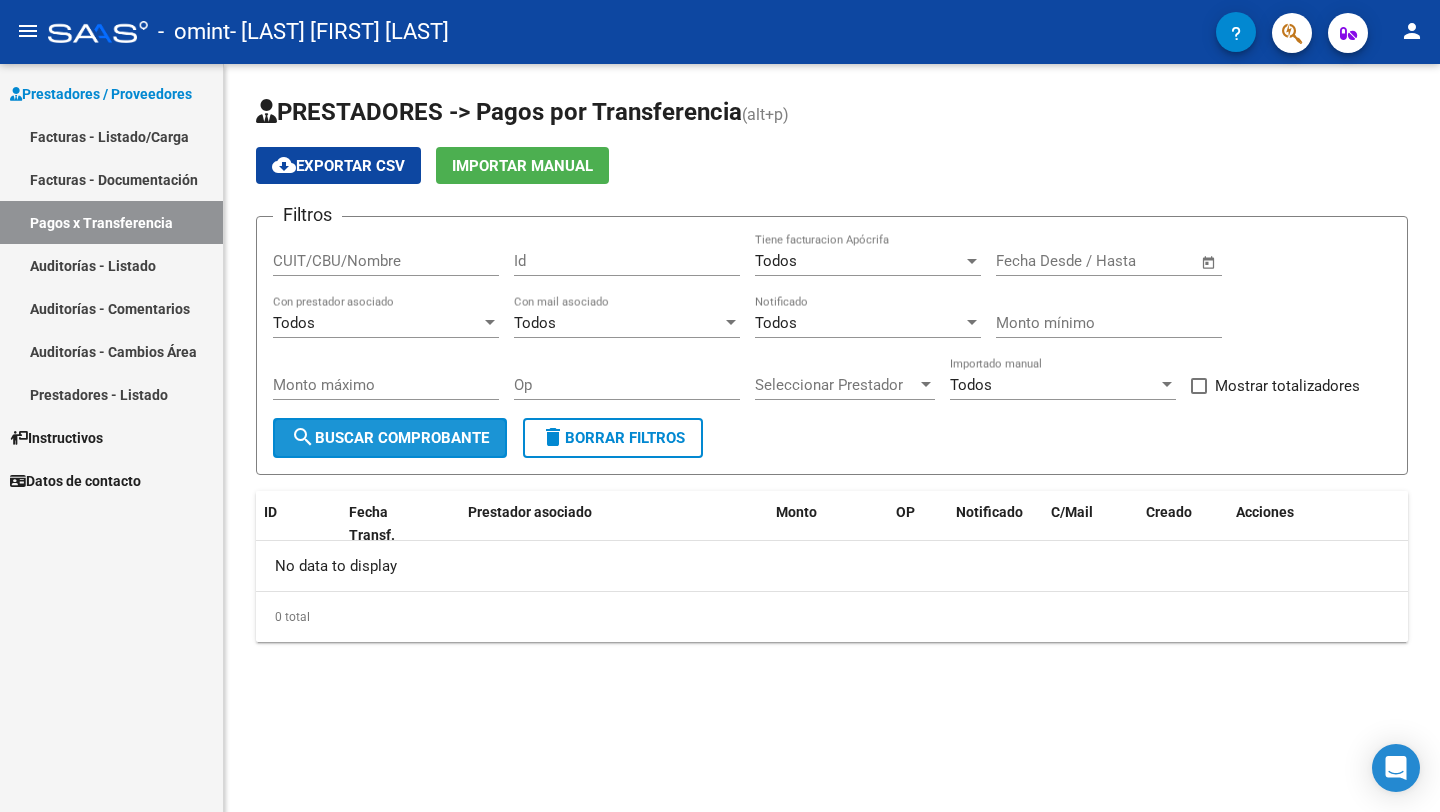 click on "search  Buscar Comprobante" 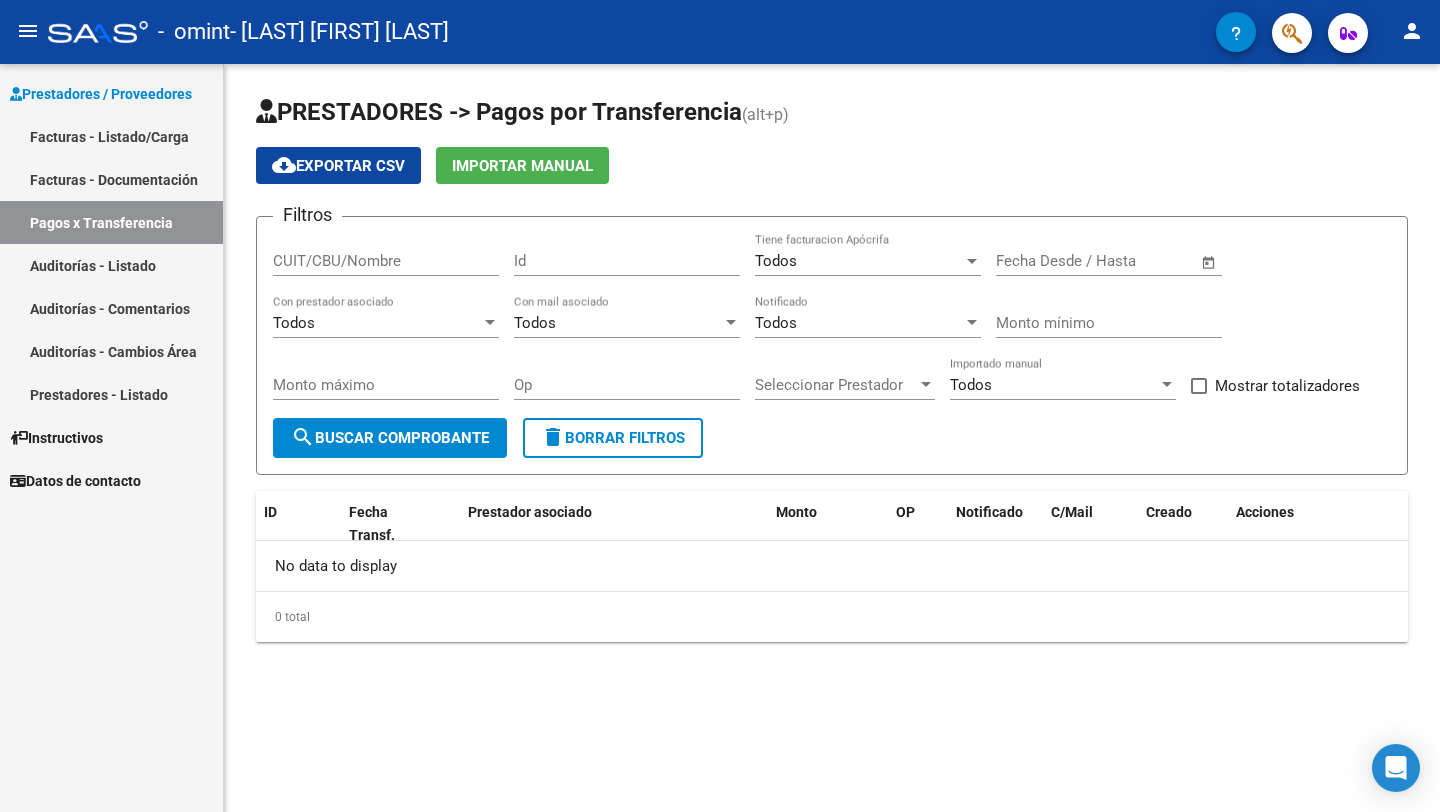 click 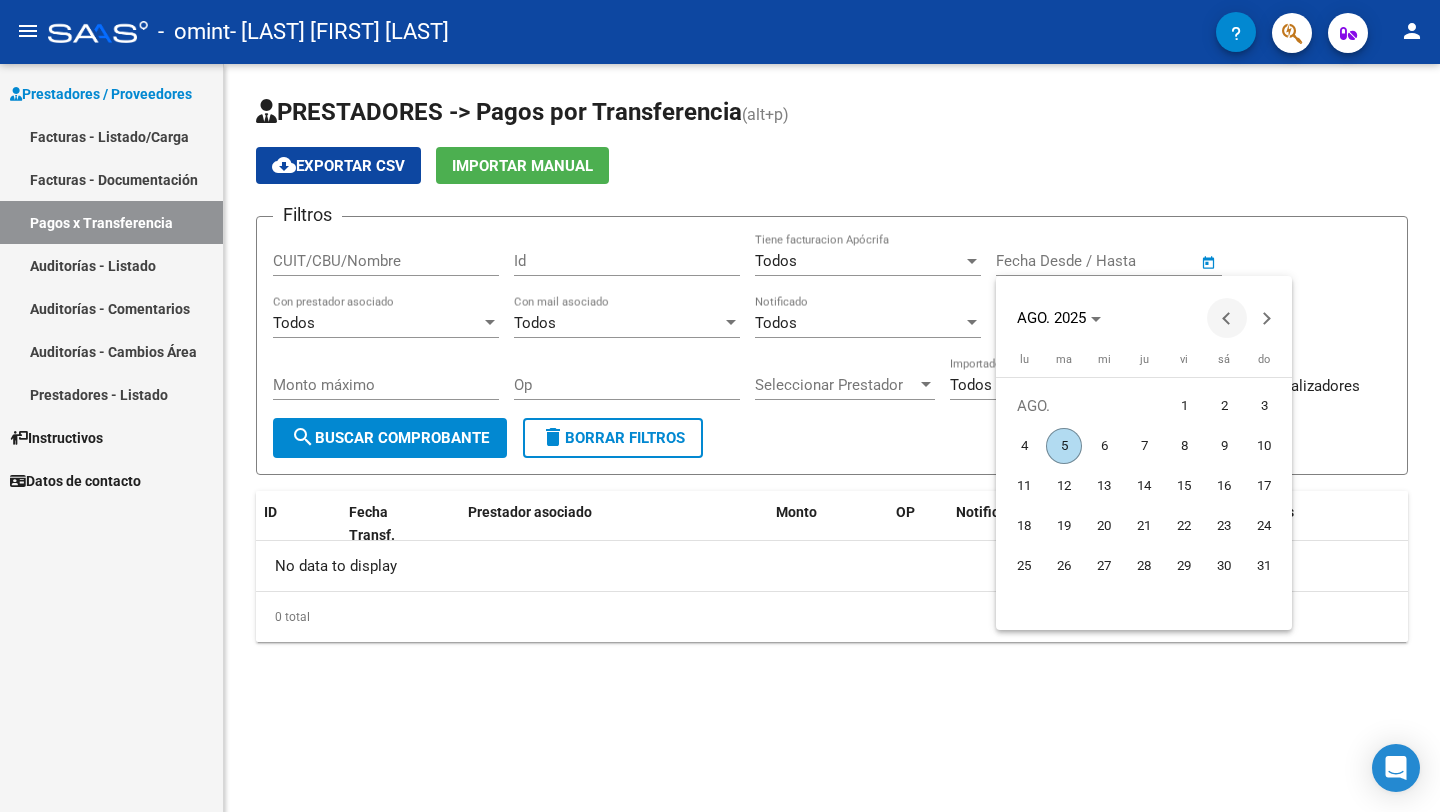 click at bounding box center (1227, 318) 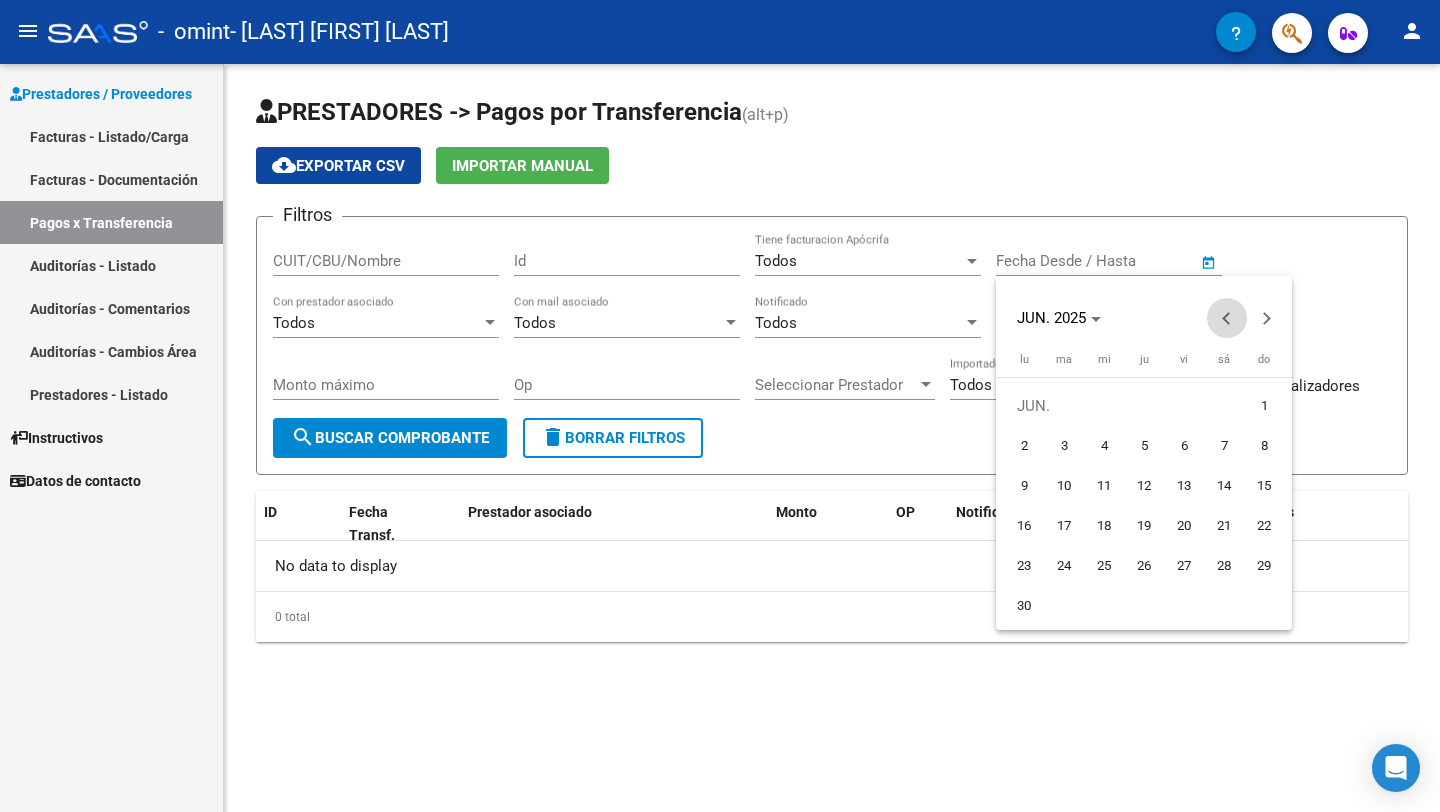 click at bounding box center (1227, 318) 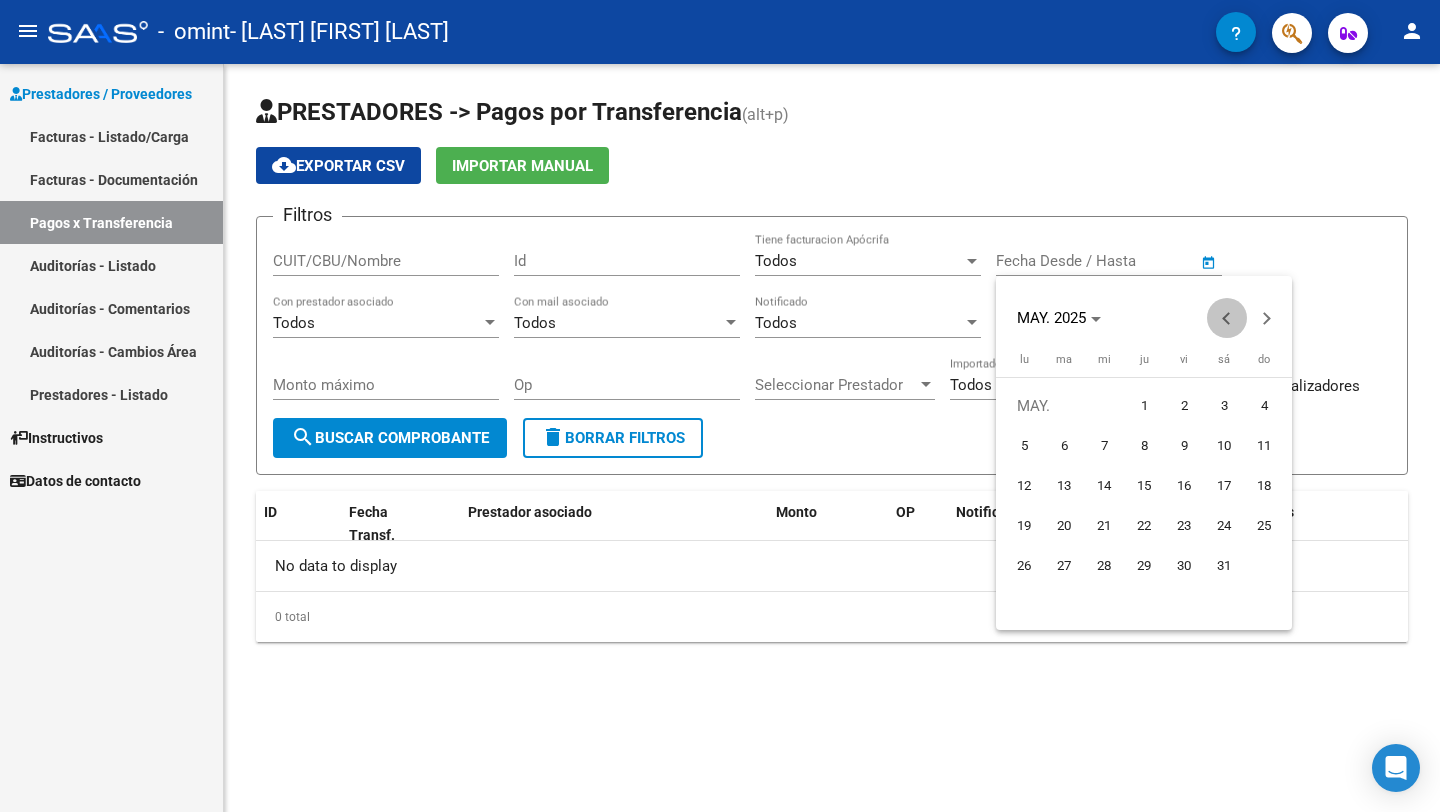 click at bounding box center [1227, 318] 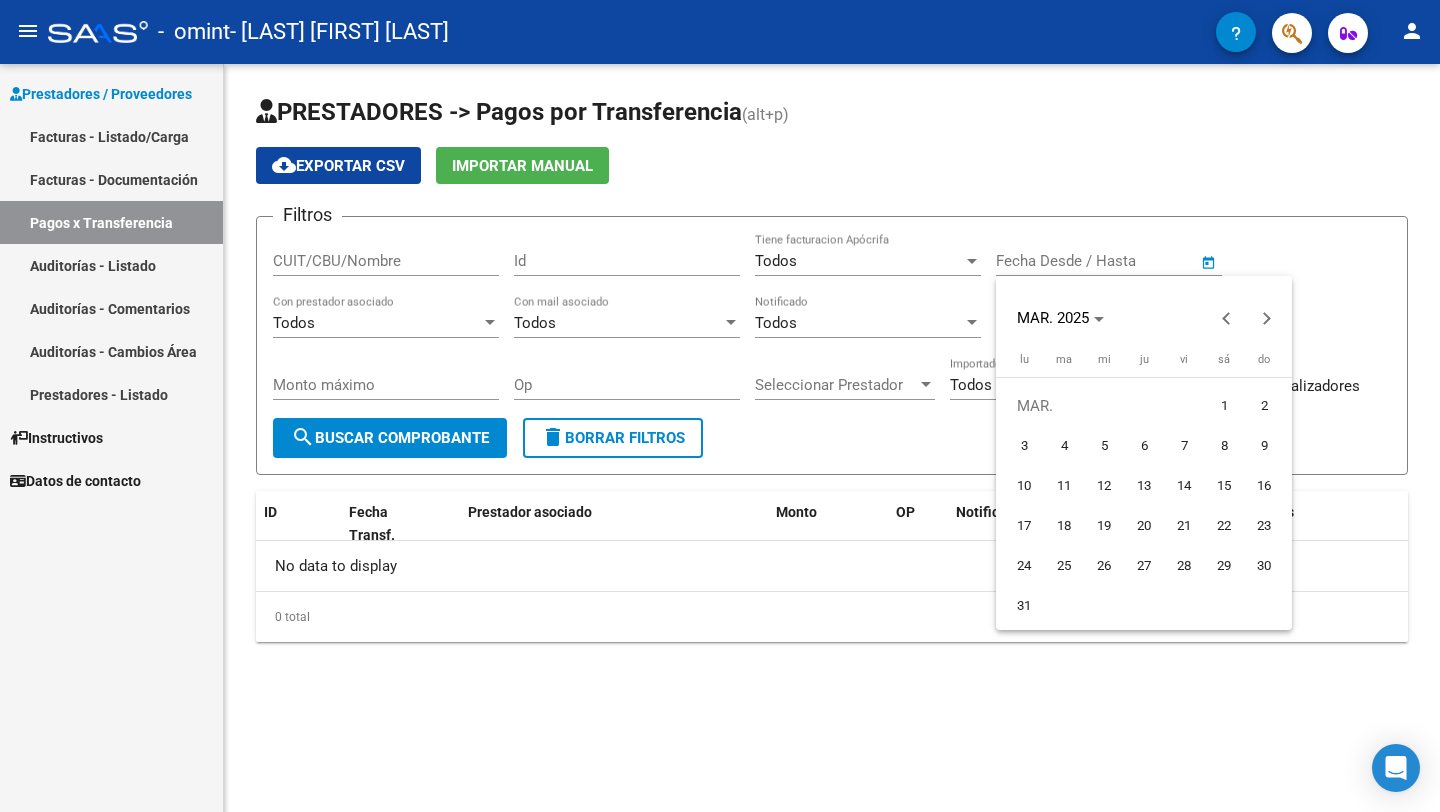 click on "1" at bounding box center [1224, 406] 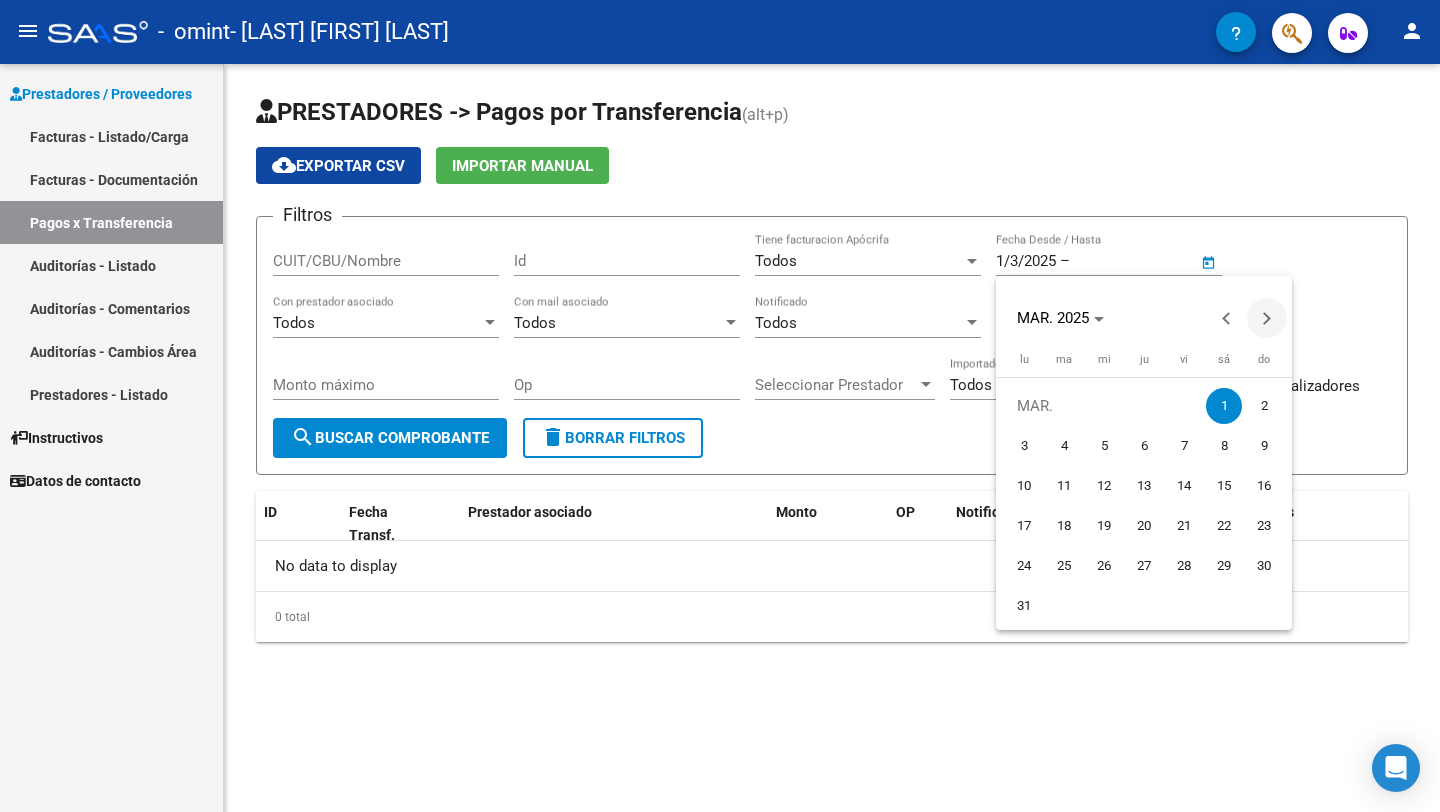 click at bounding box center [1267, 318] 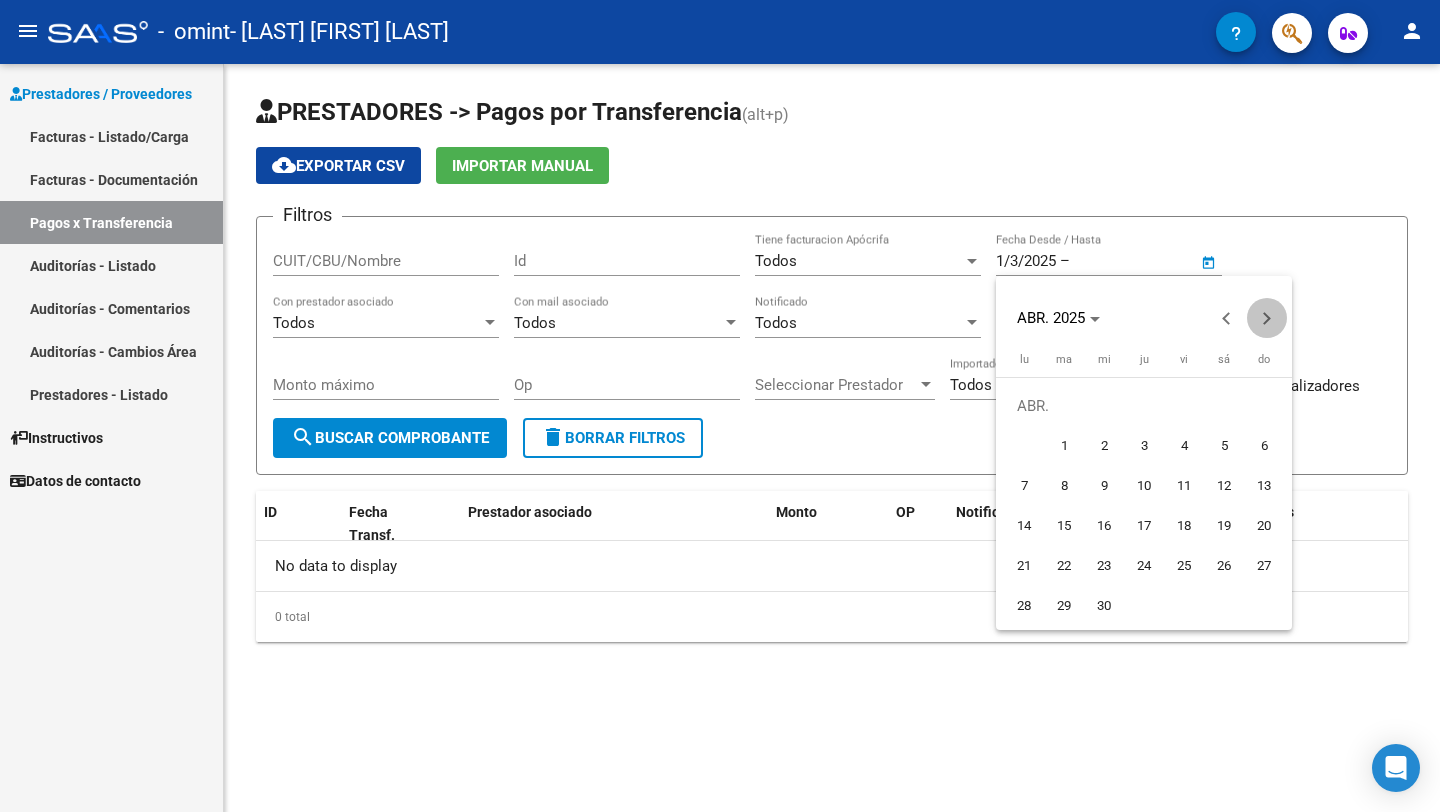click at bounding box center [1267, 318] 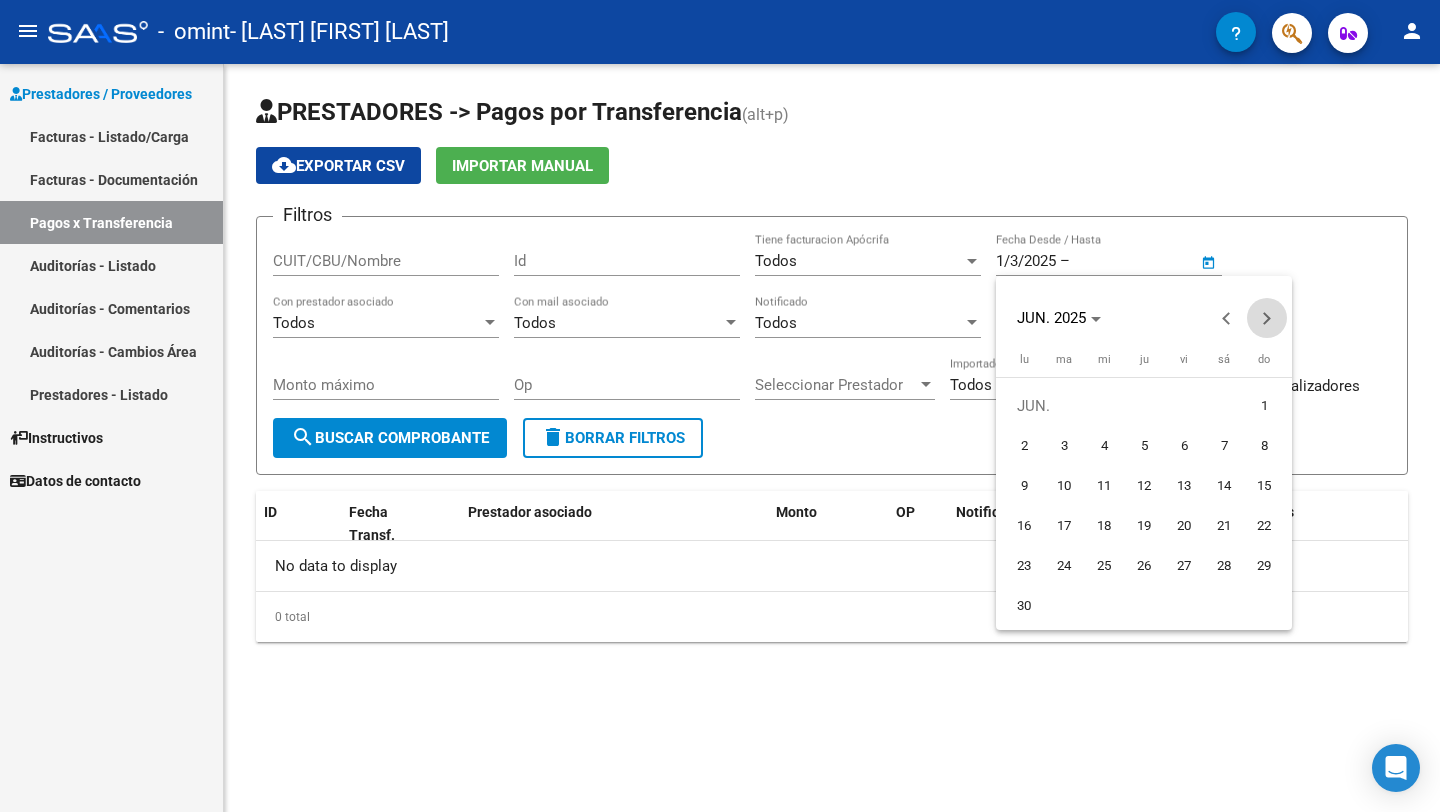 click at bounding box center (1267, 318) 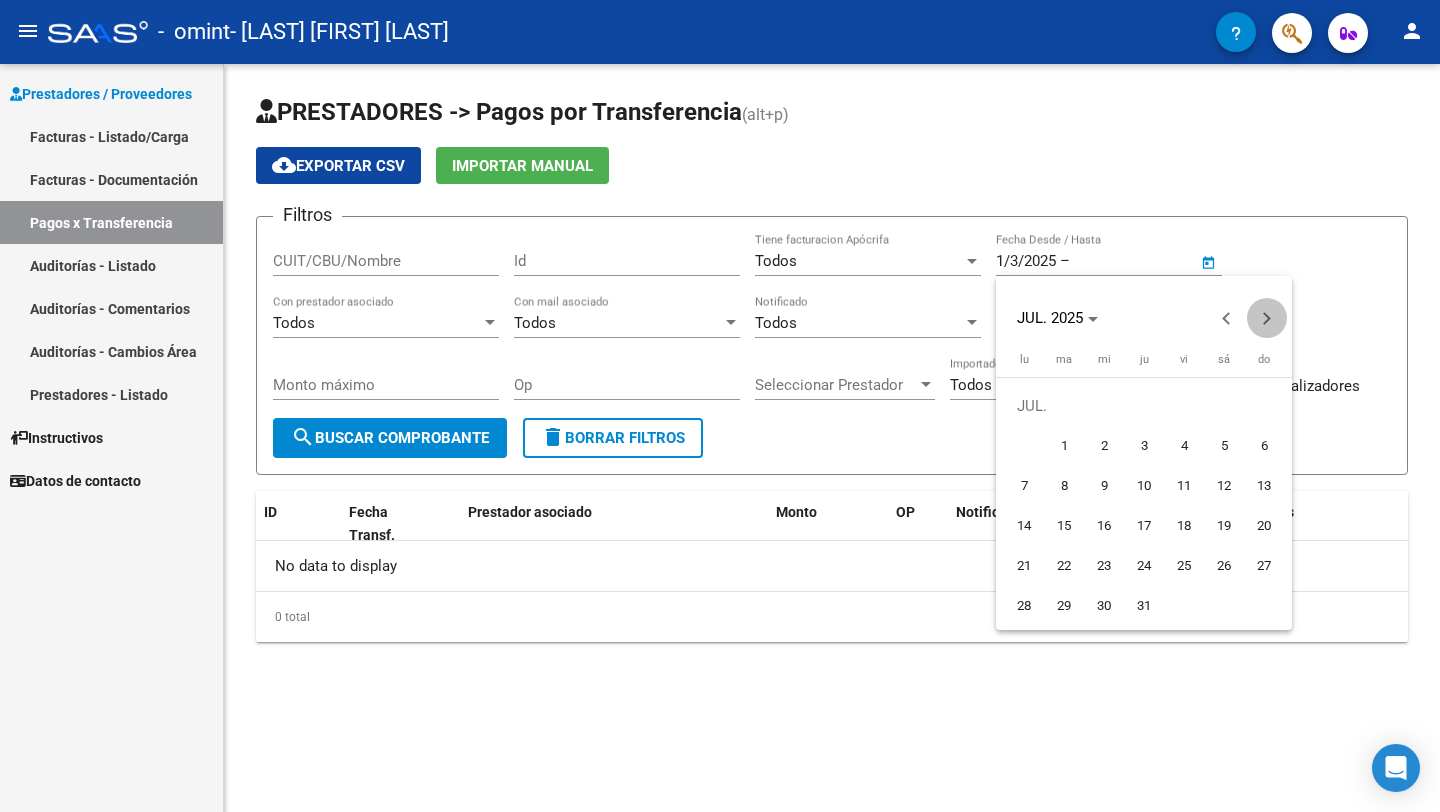 click at bounding box center [1267, 318] 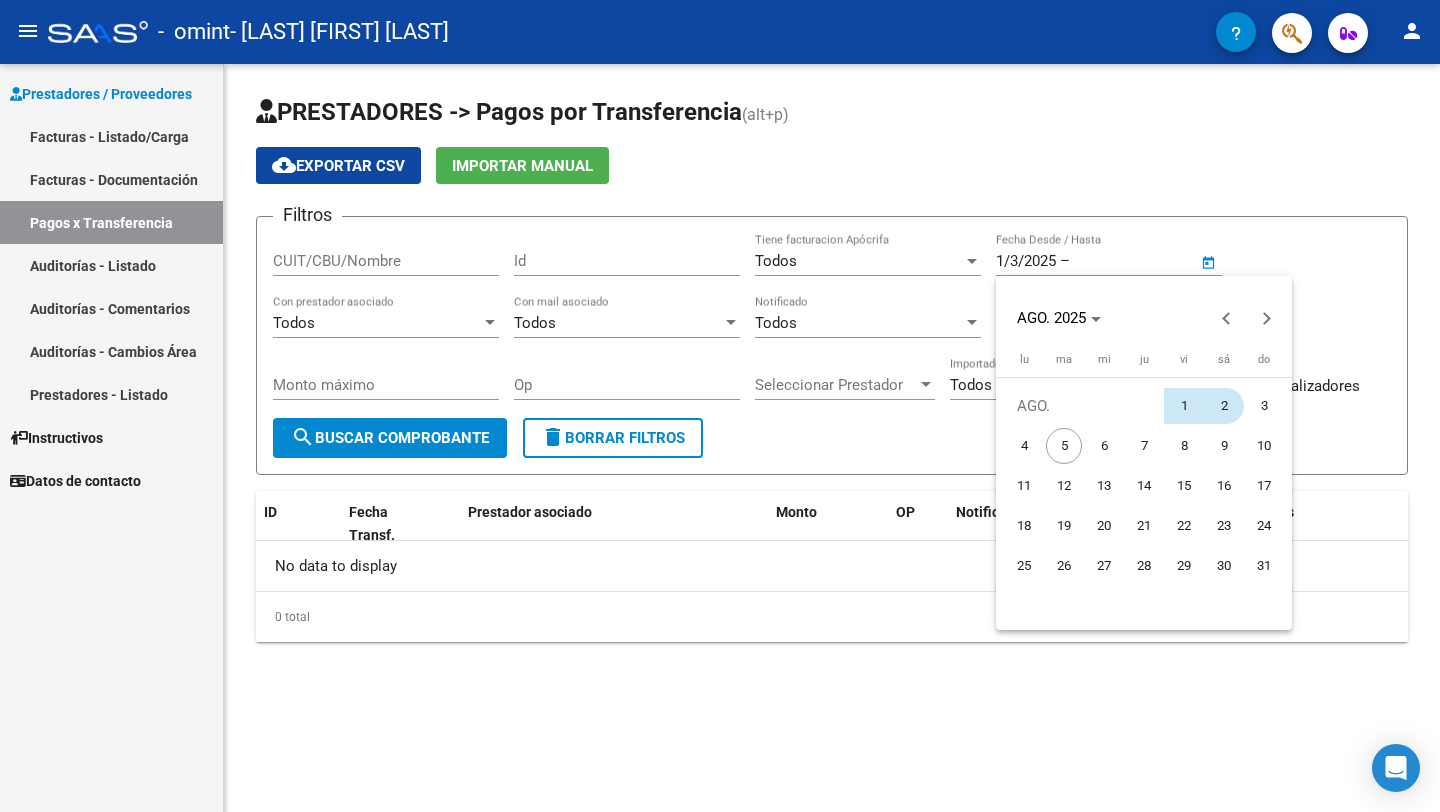 click on "2" at bounding box center (1224, 406) 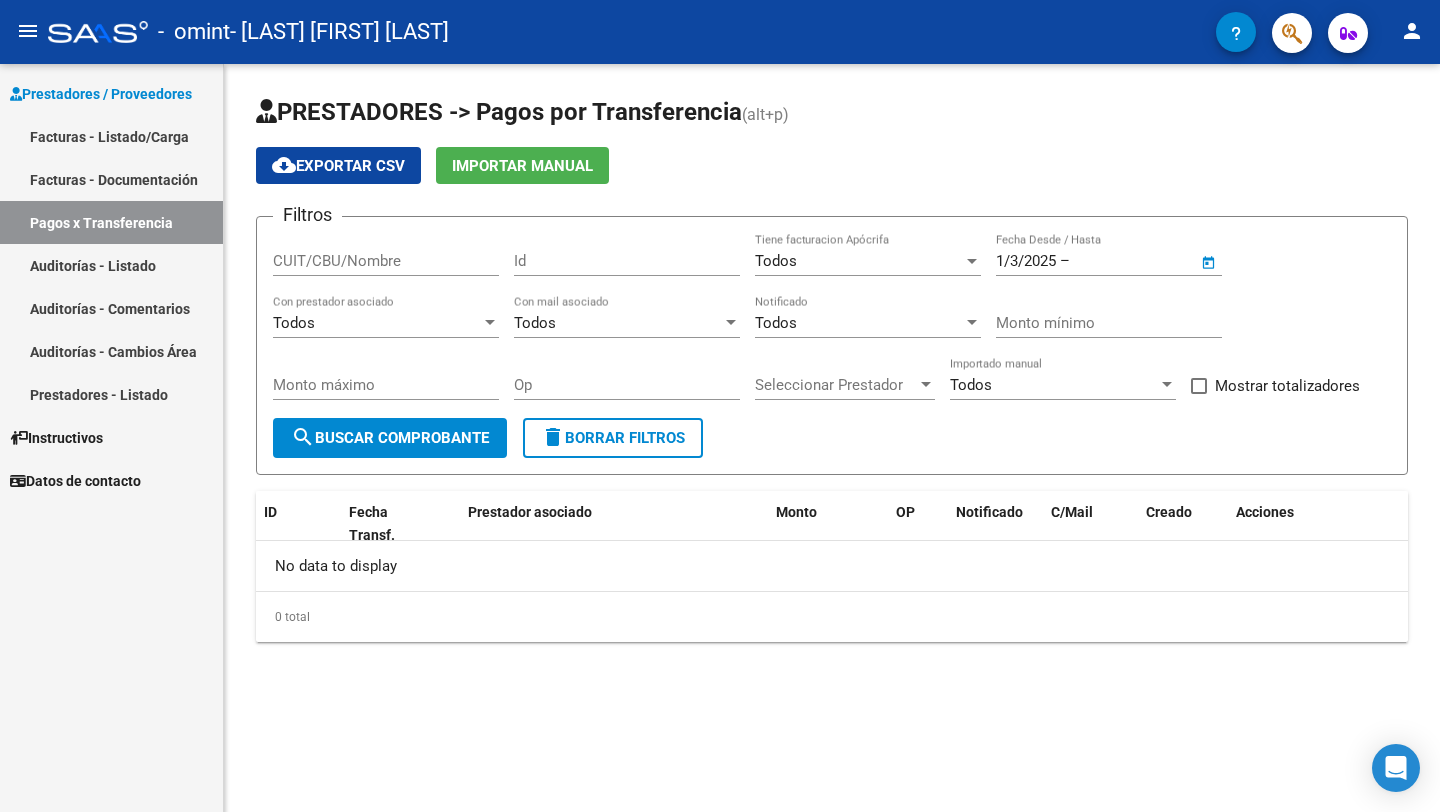 type on "2/8/2025" 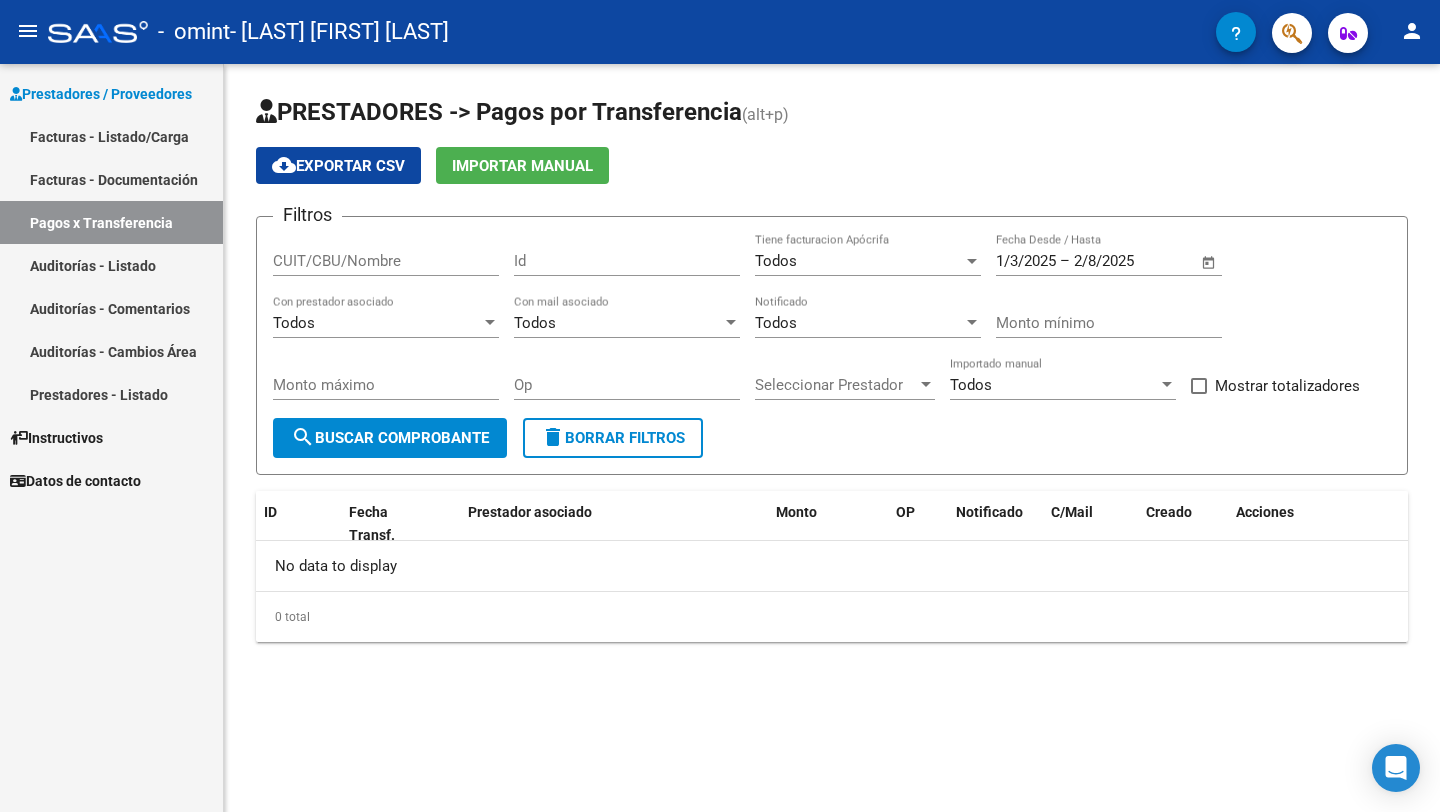click on "search  Buscar Comprobante" 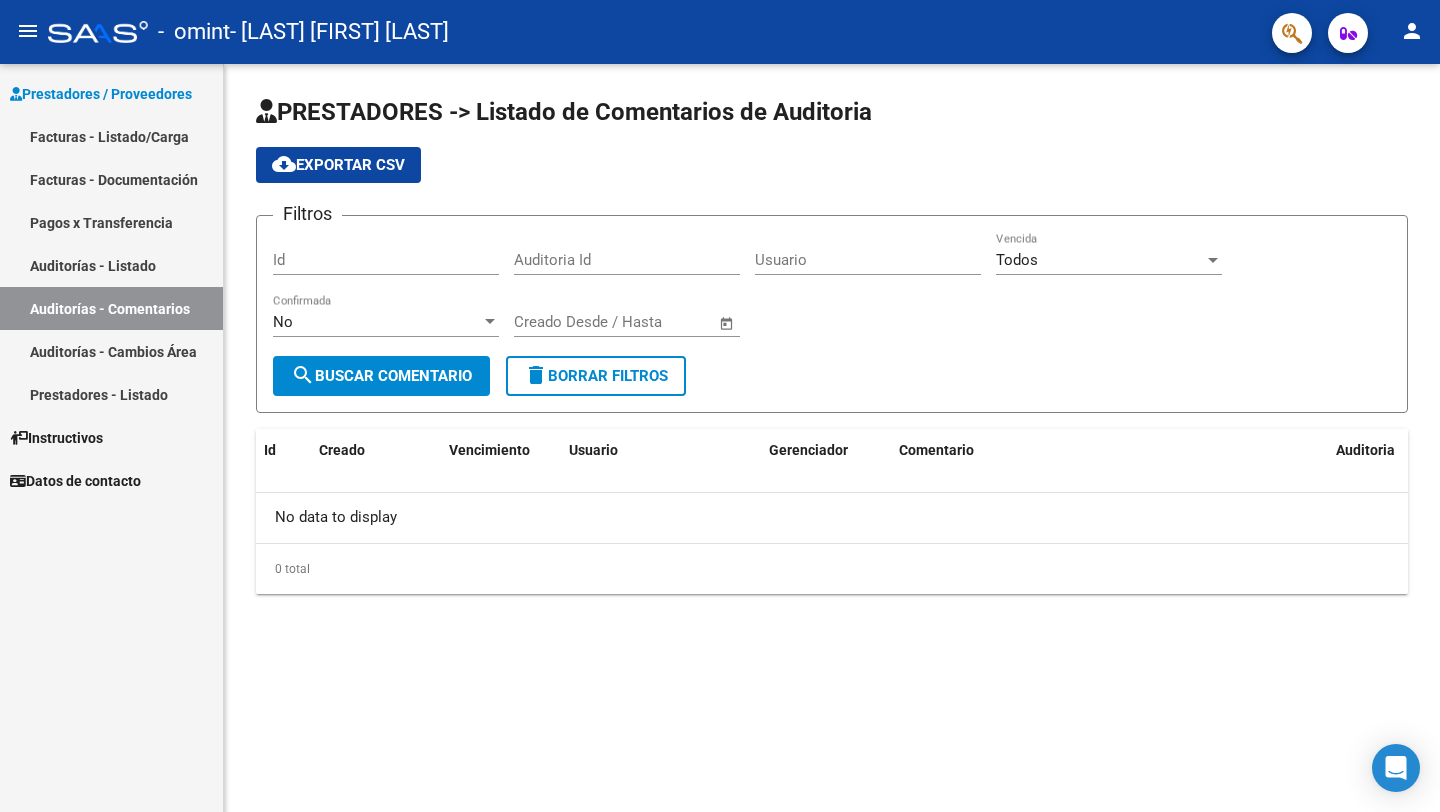 click on "Facturas - Documentación" at bounding box center [111, 179] 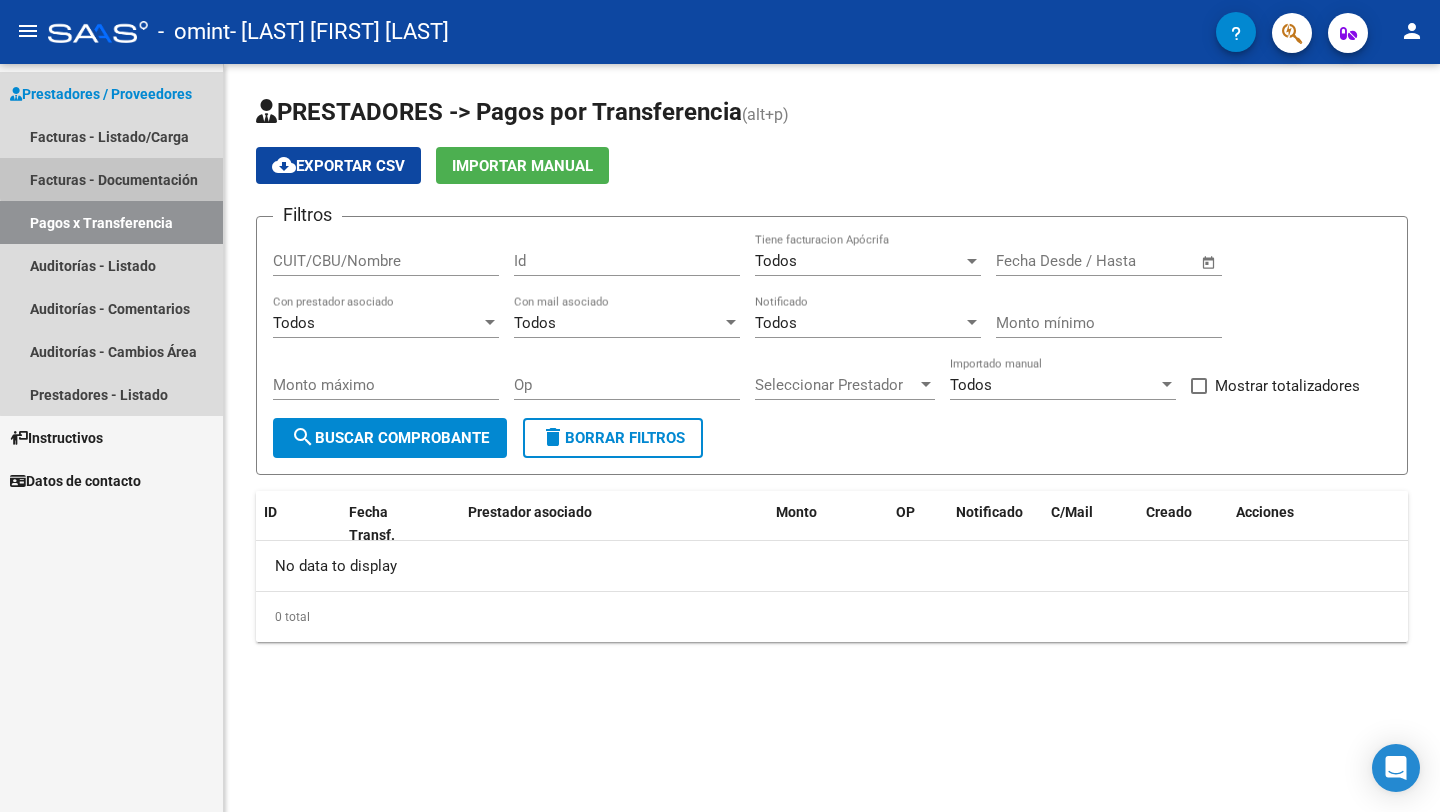 click on "Facturas - Documentación" at bounding box center (111, 179) 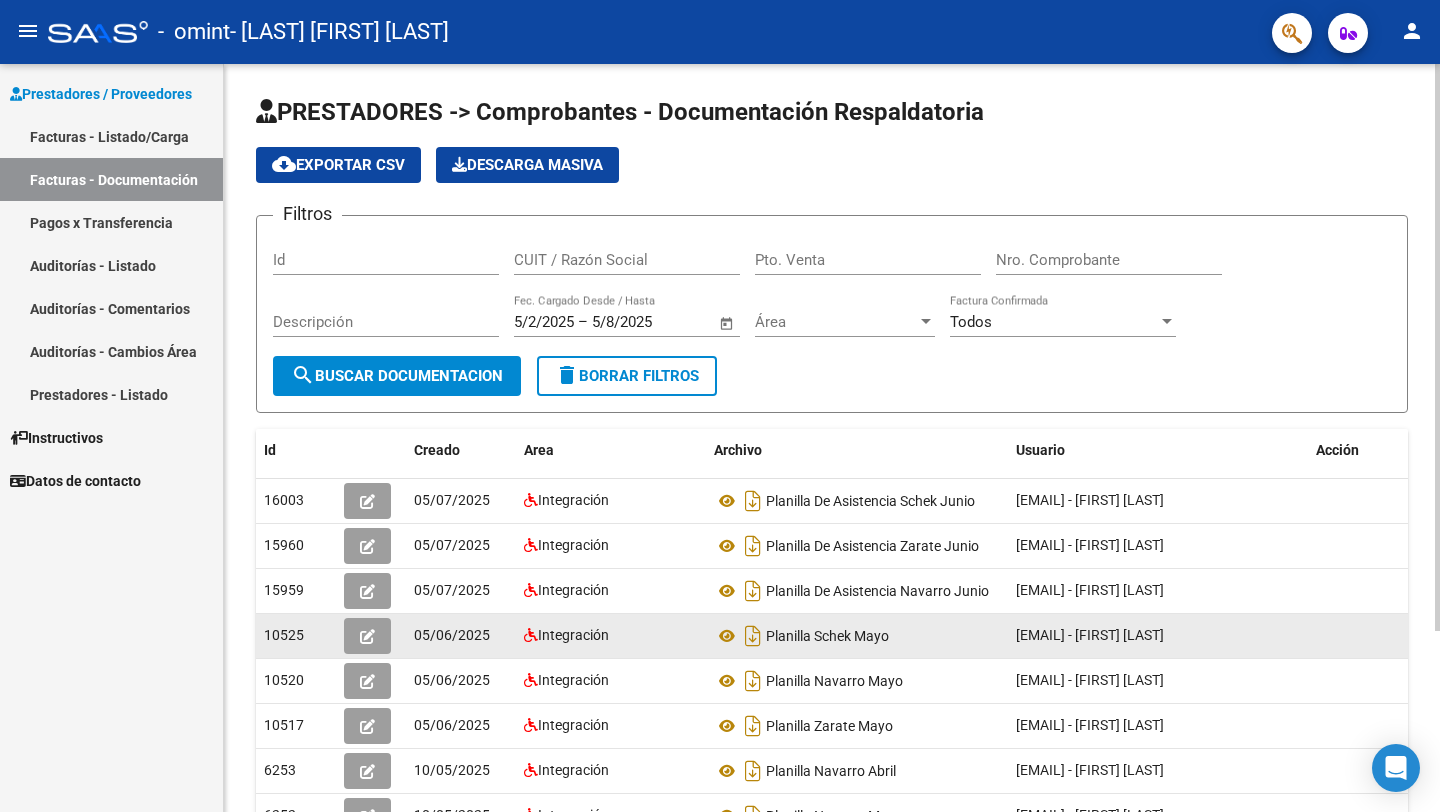 scroll, scrollTop: 238, scrollLeft: 0, axis: vertical 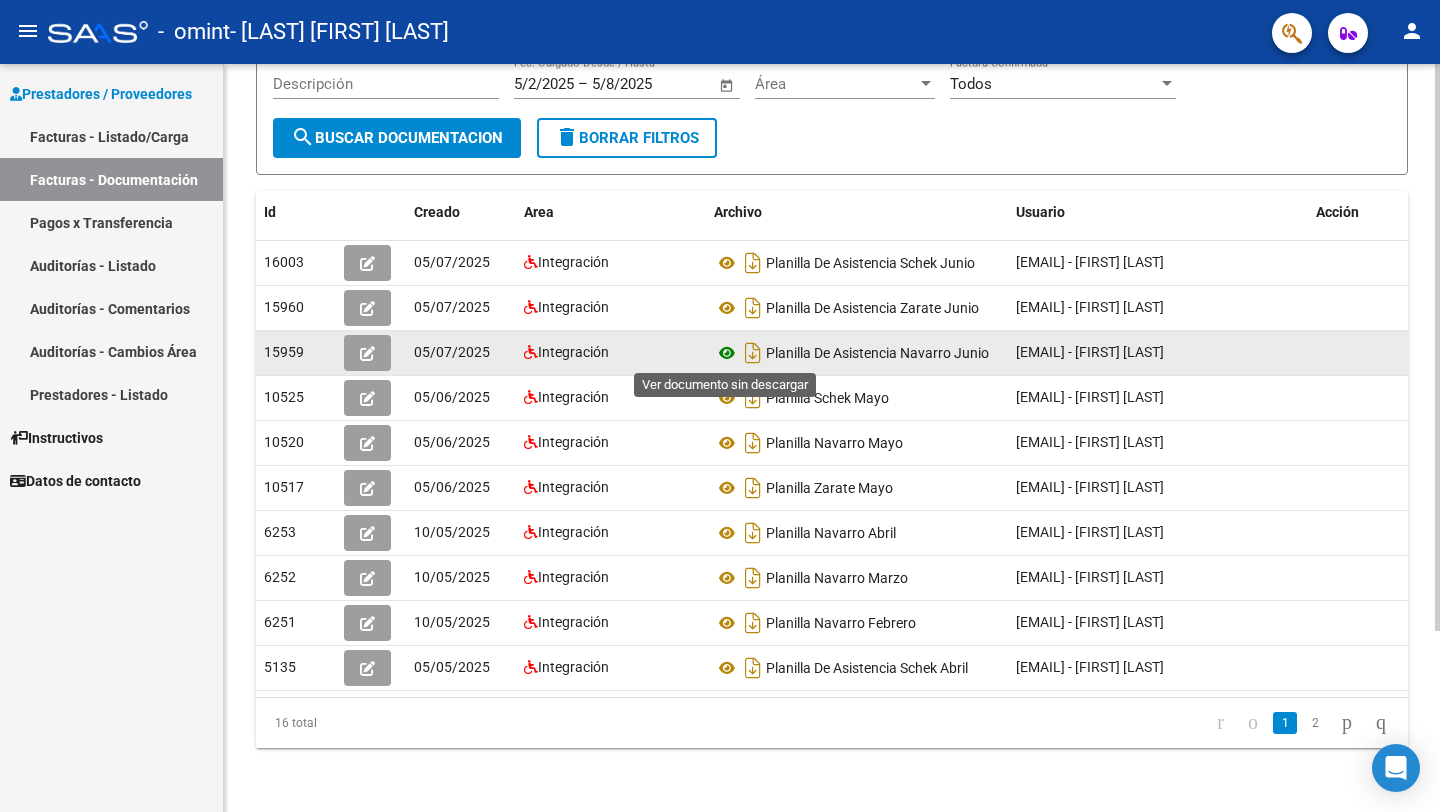 click 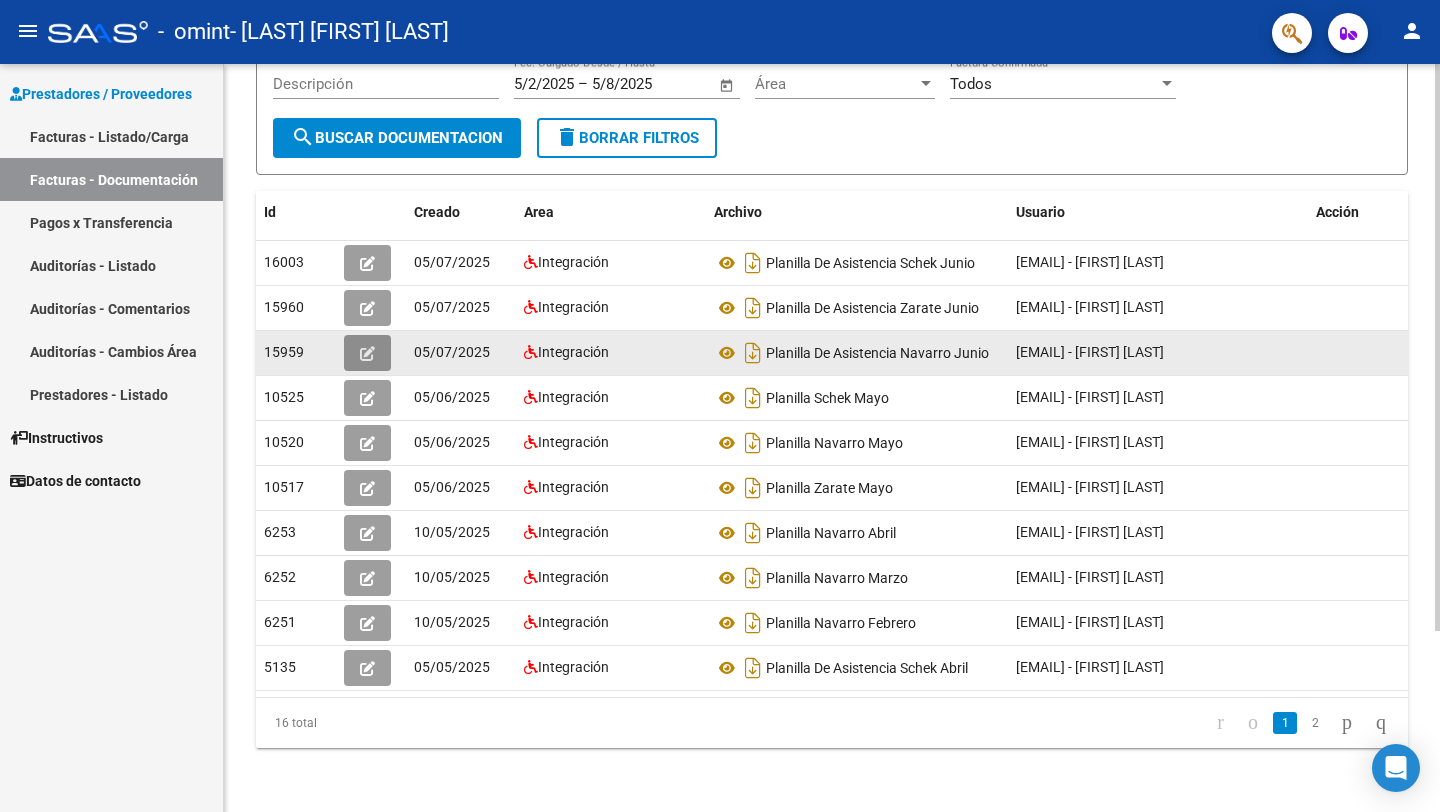 click 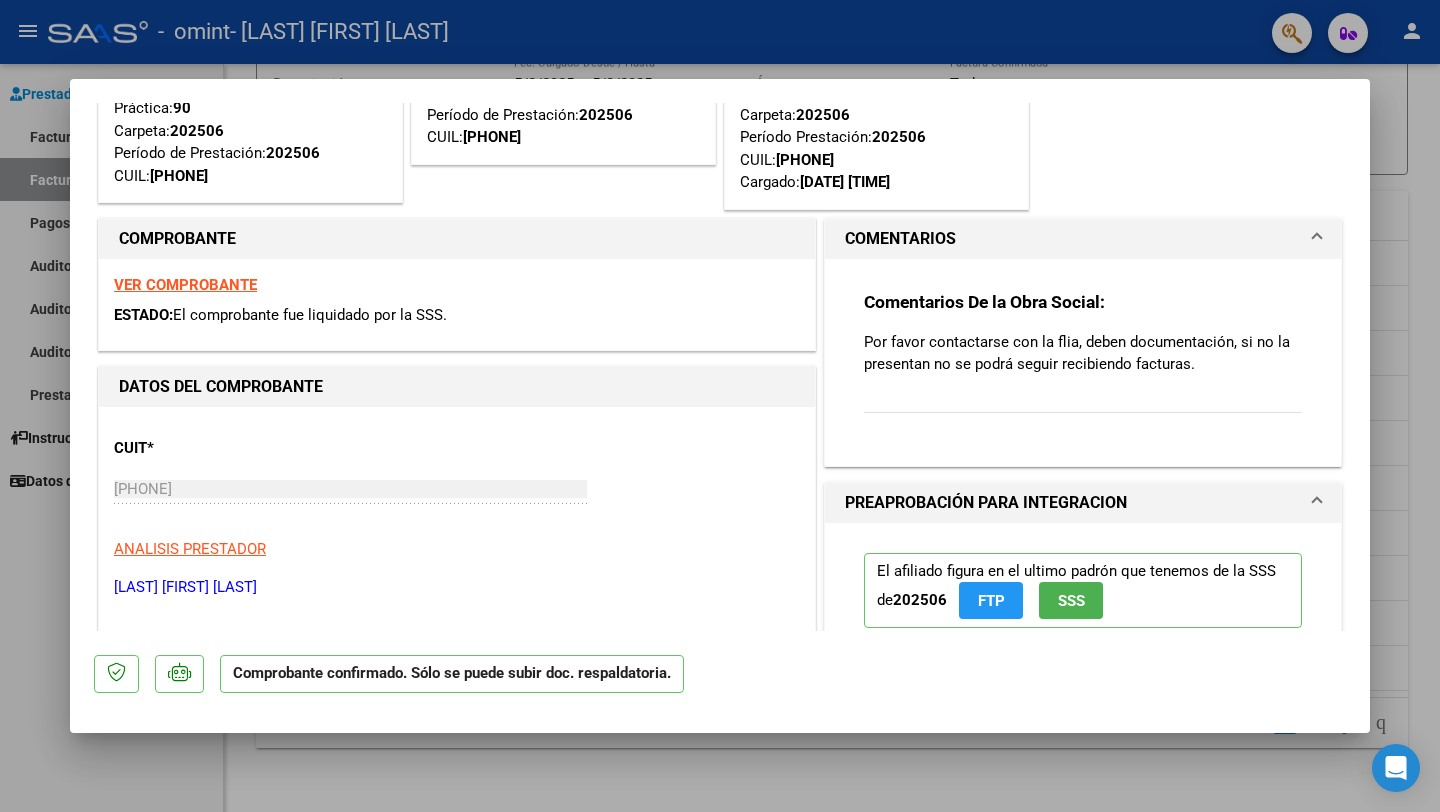 scroll, scrollTop: 0, scrollLeft: 0, axis: both 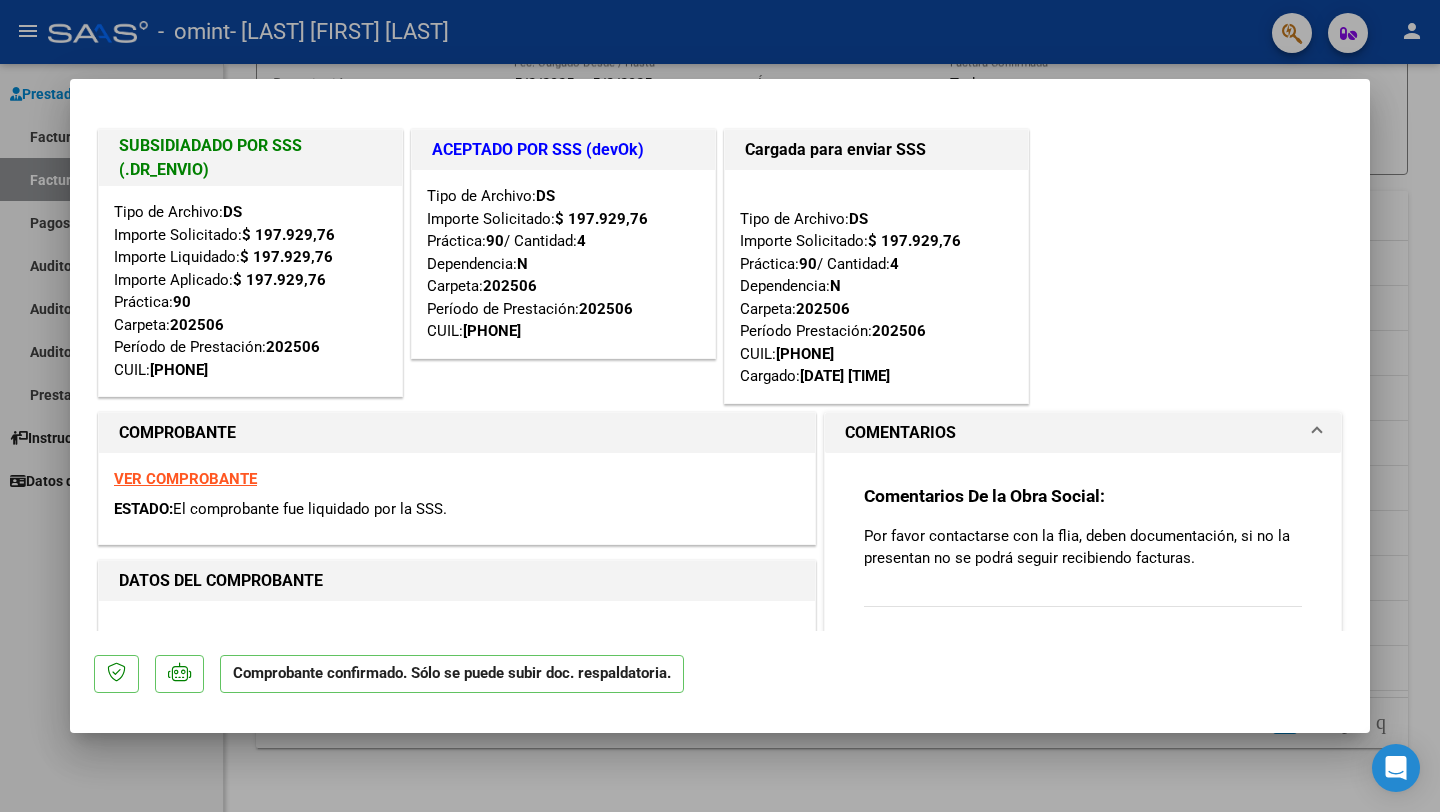 click at bounding box center [720, 406] 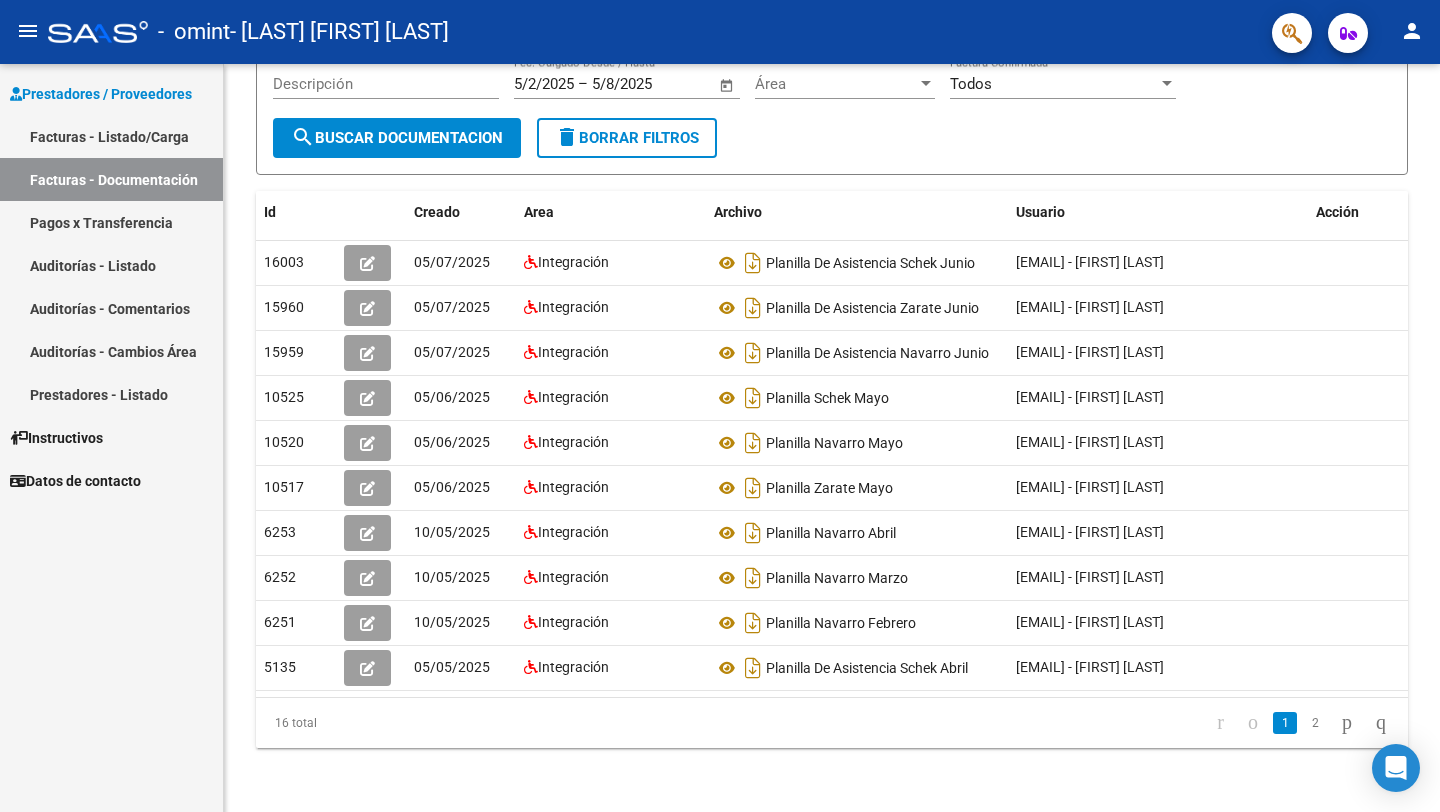 scroll, scrollTop: 238, scrollLeft: 0, axis: vertical 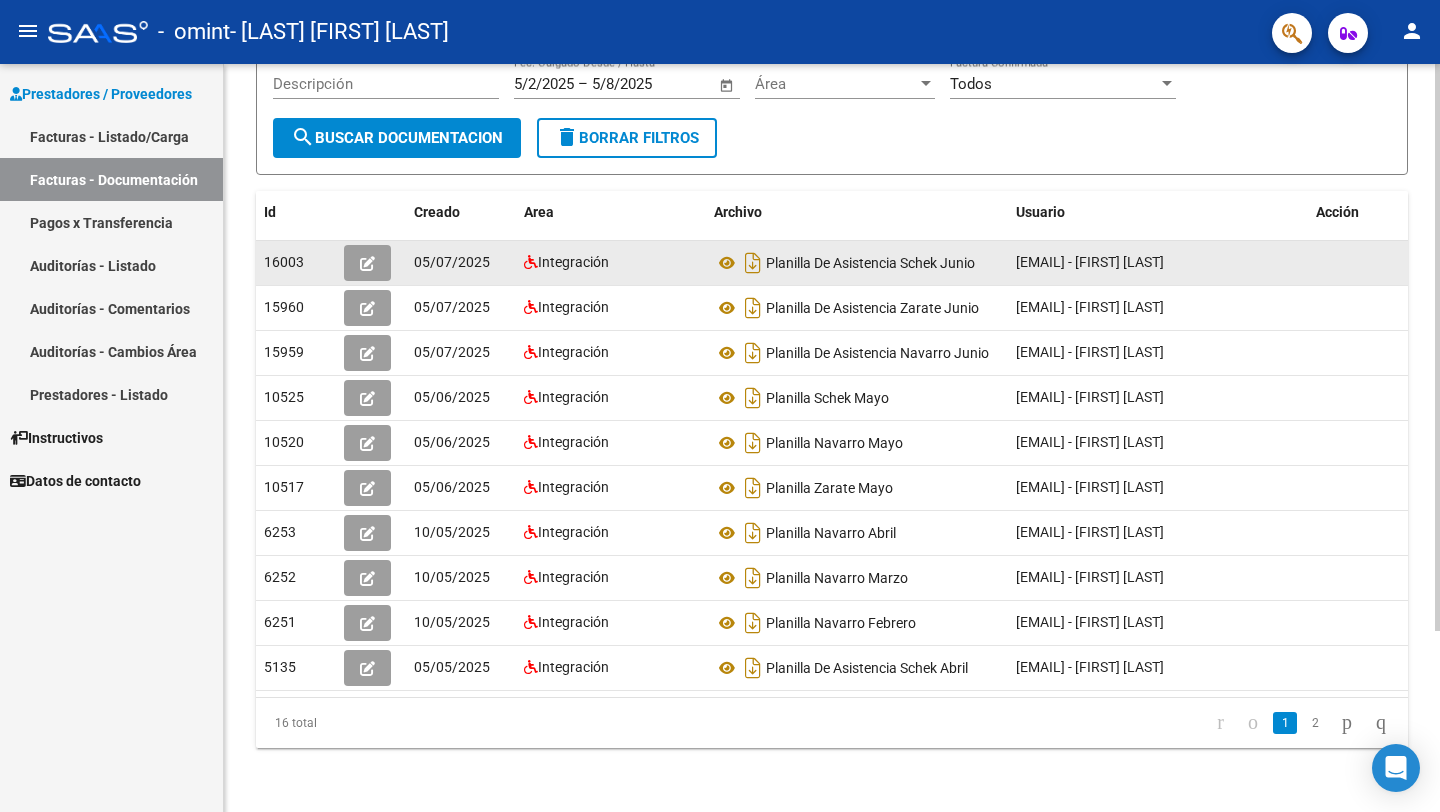 click 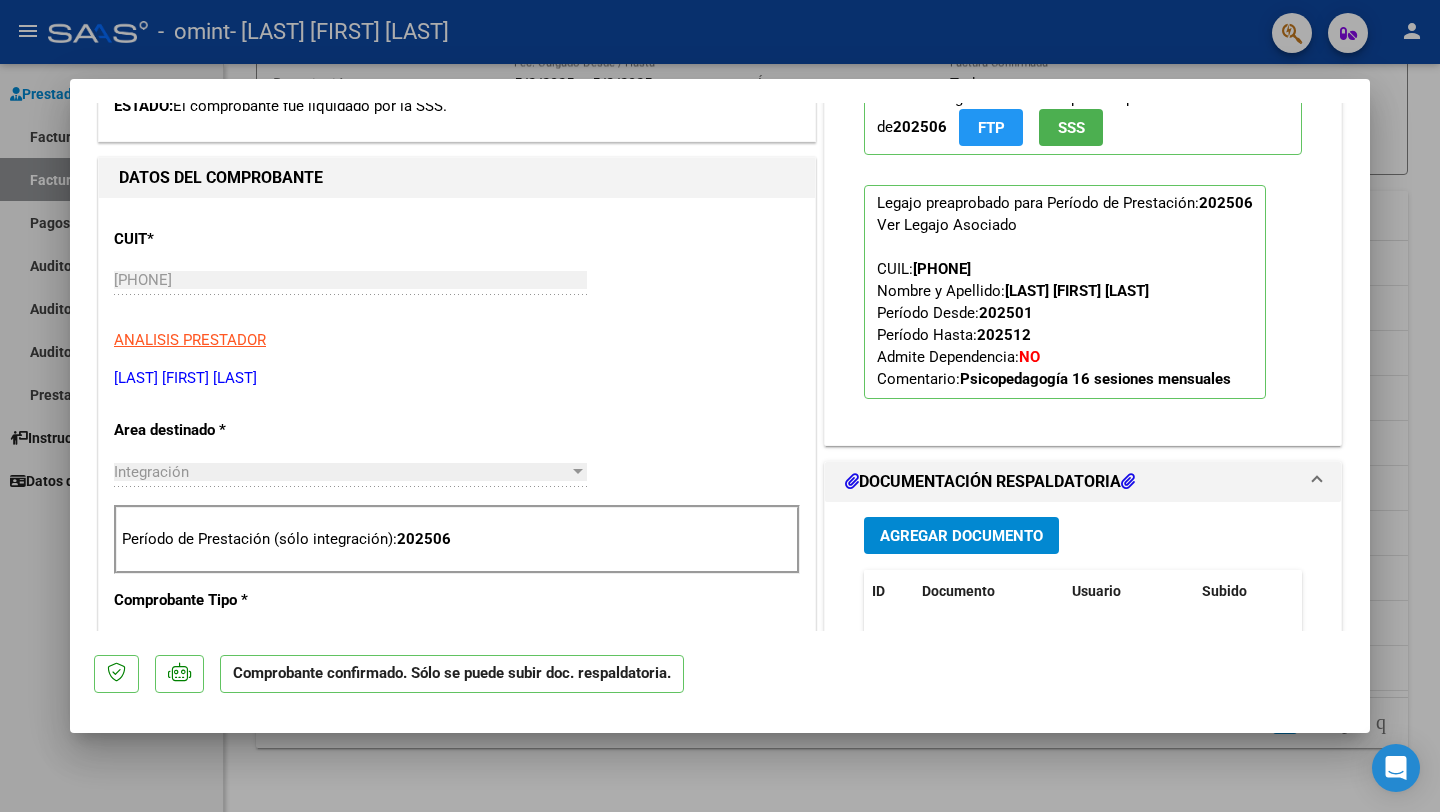 scroll, scrollTop: 0, scrollLeft: 0, axis: both 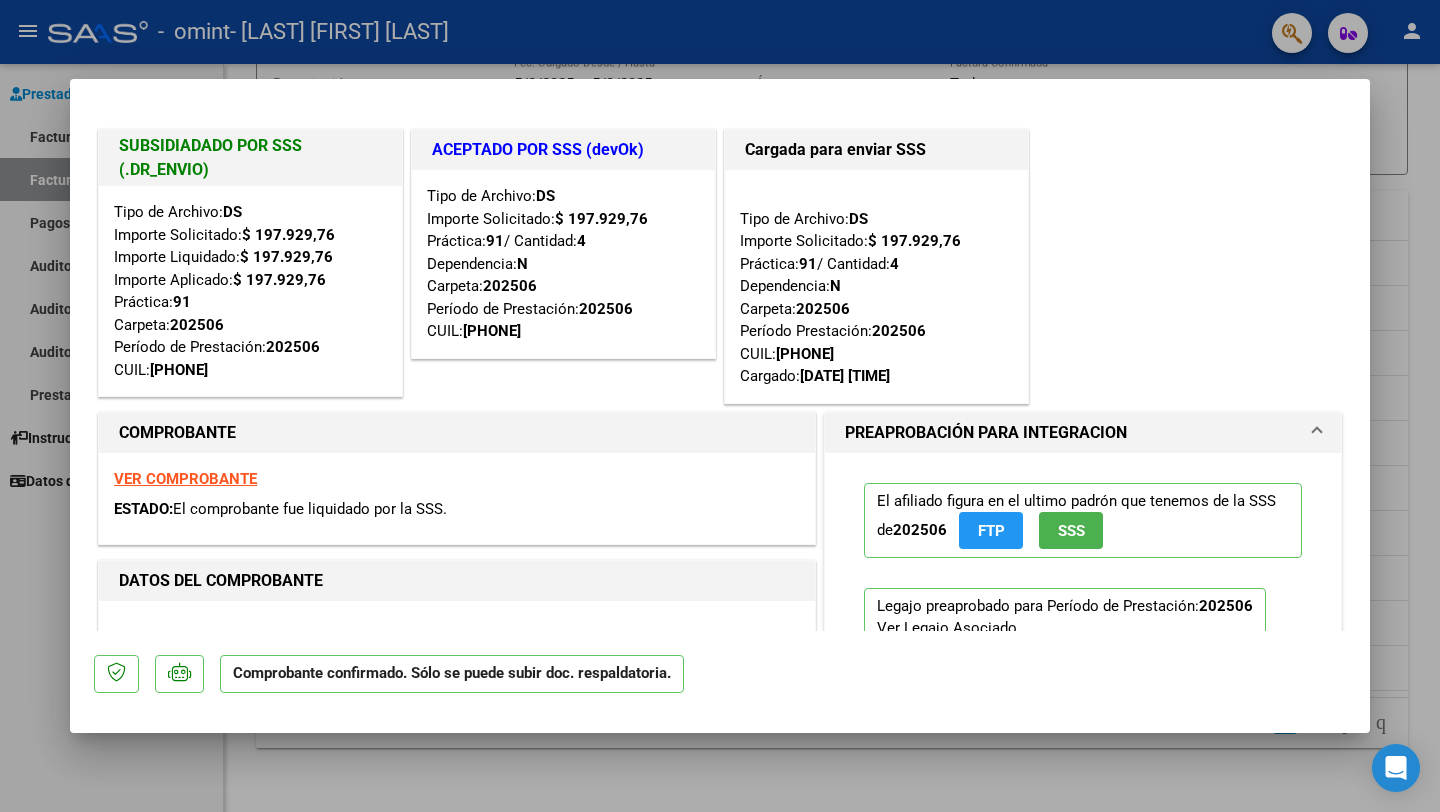 click at bounding box center (720, 406) 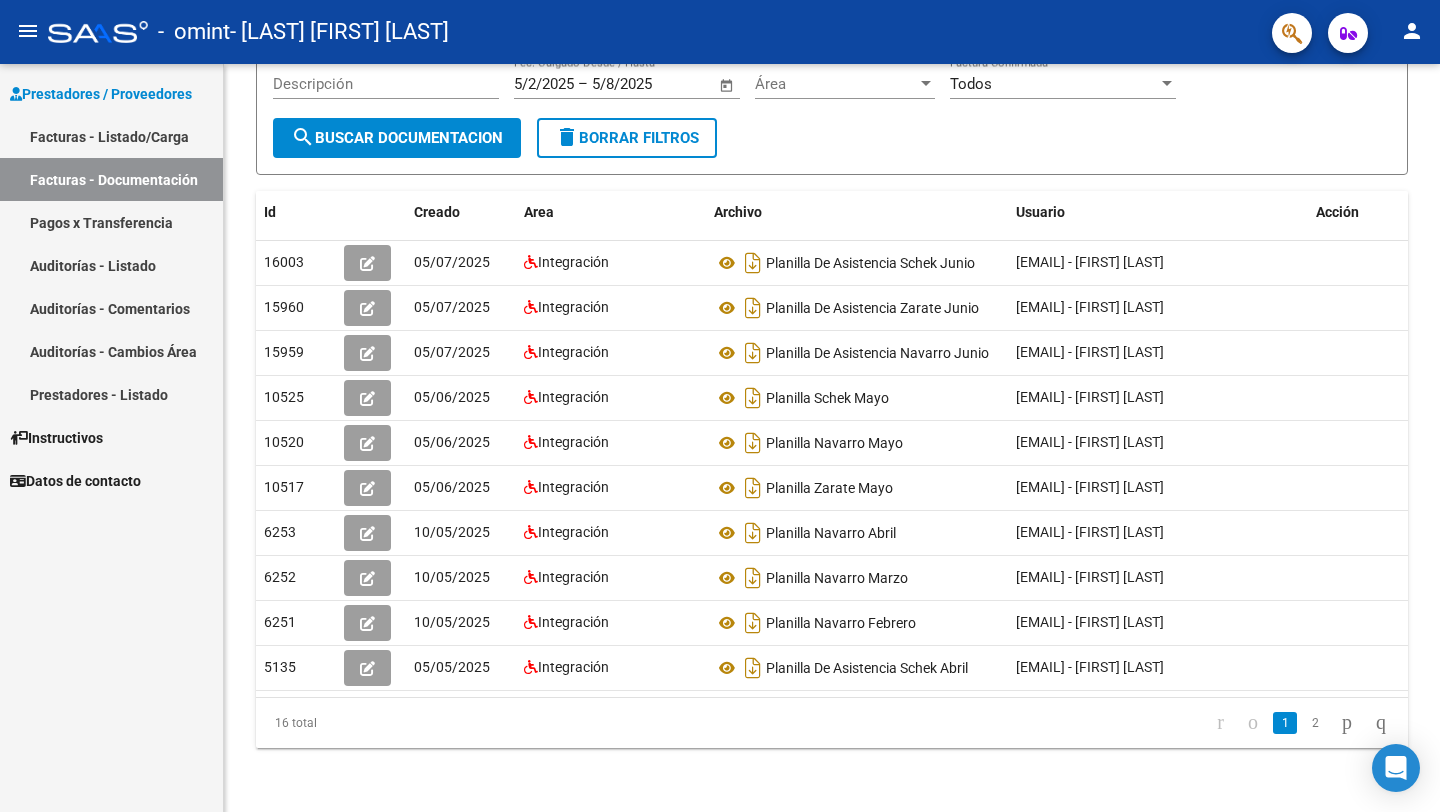 scroll, scrollTop: 238, scrollLeft: 0, axis: vertical 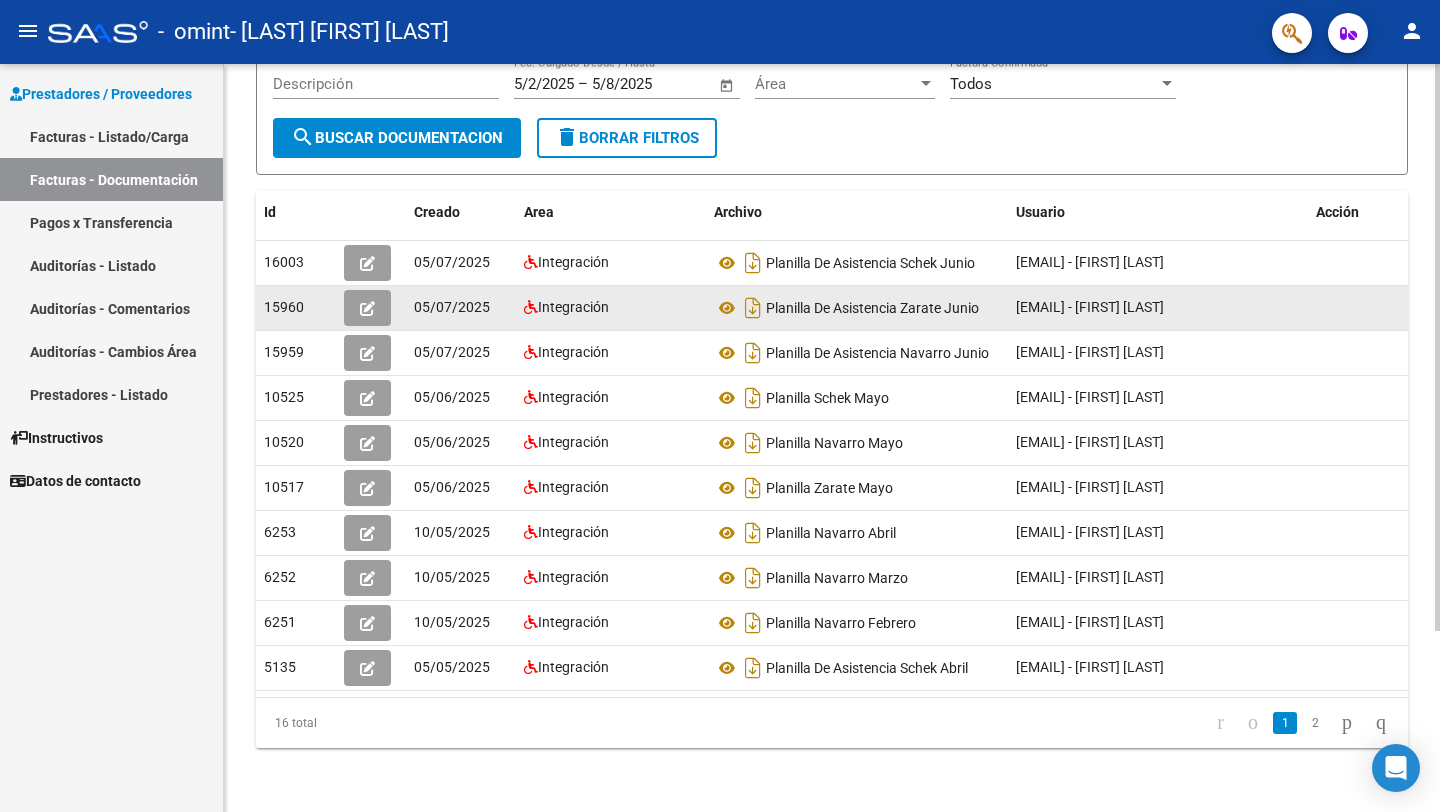 click 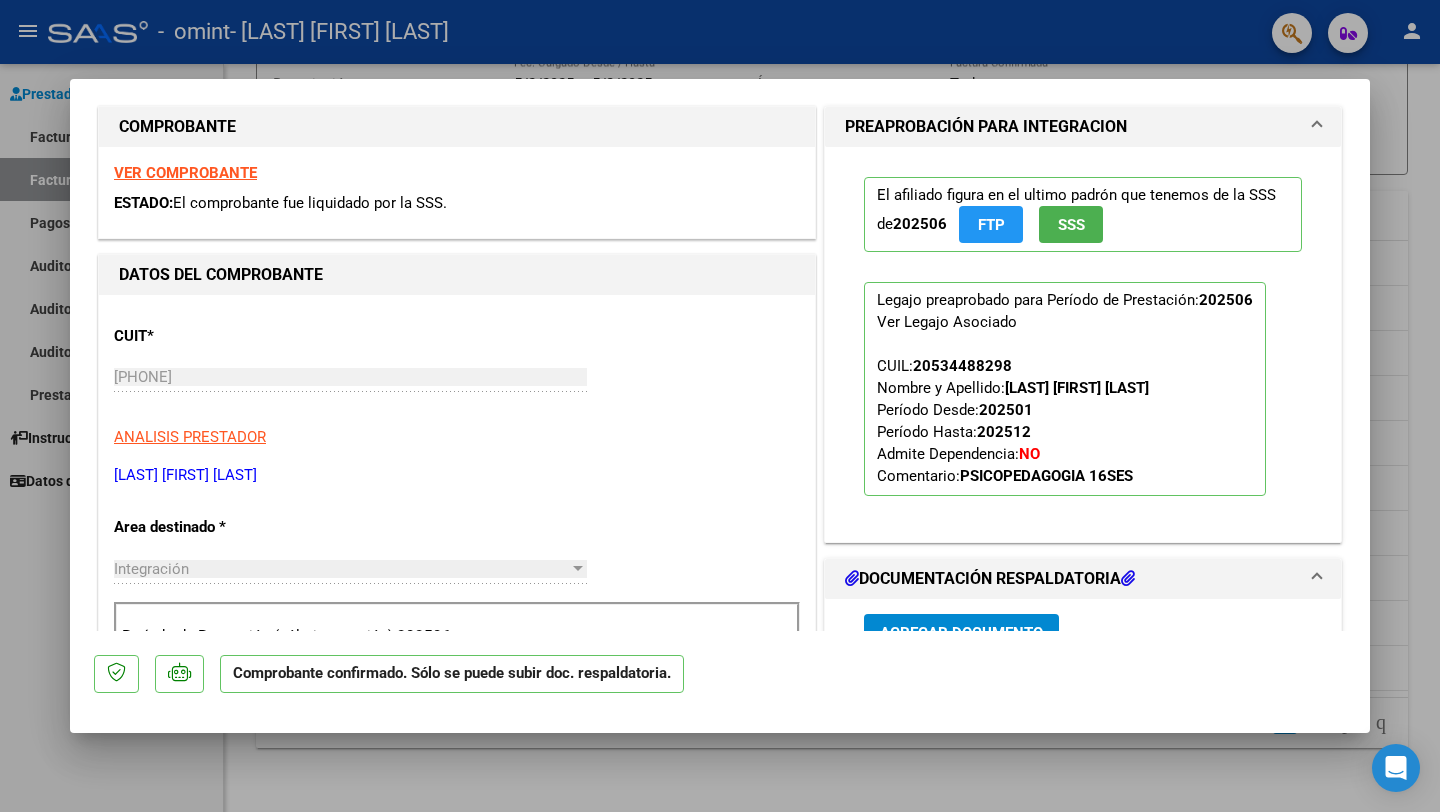 scroll, scrollTop: 318, scrollLeft: 0, axis: vertical 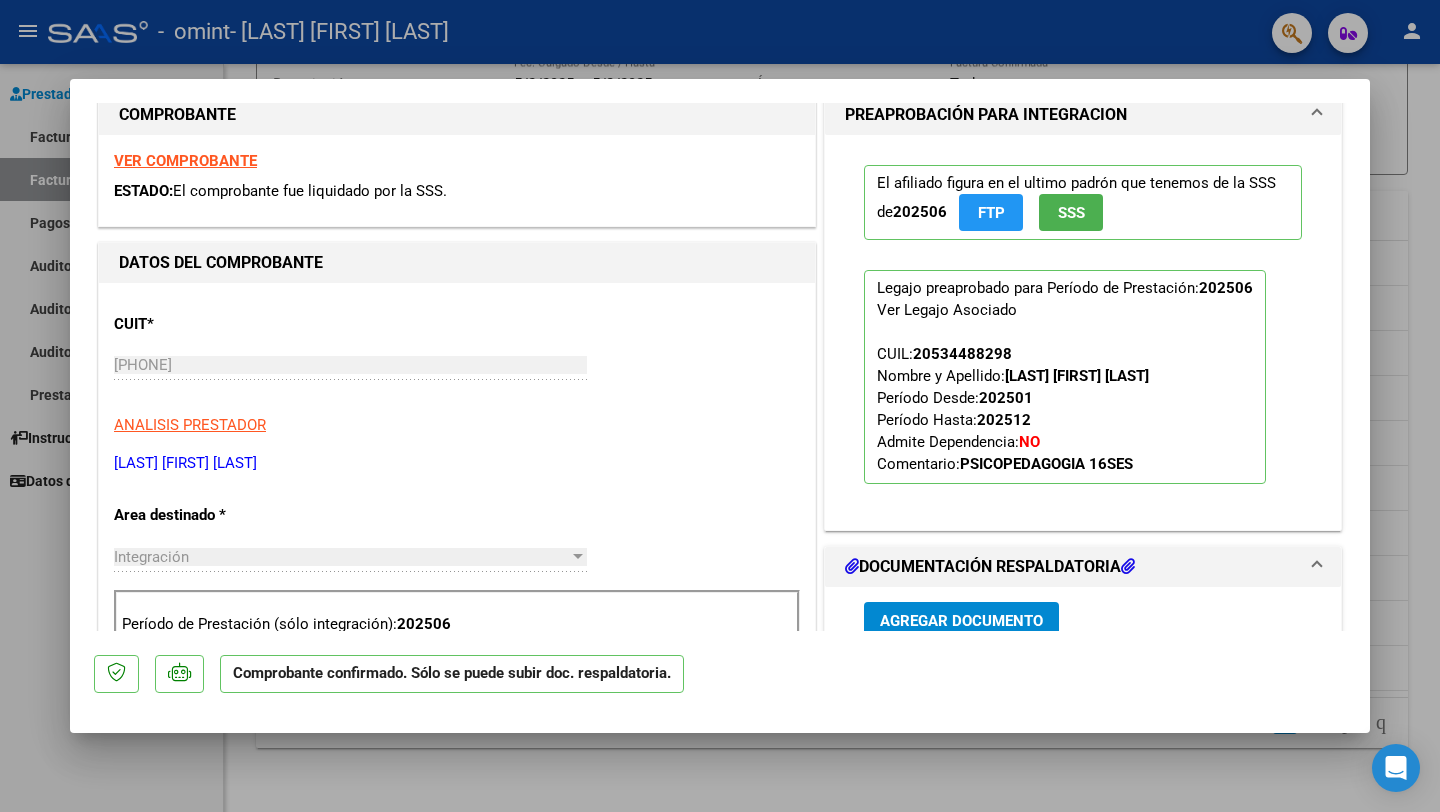 click at bounding box center (720, 406) 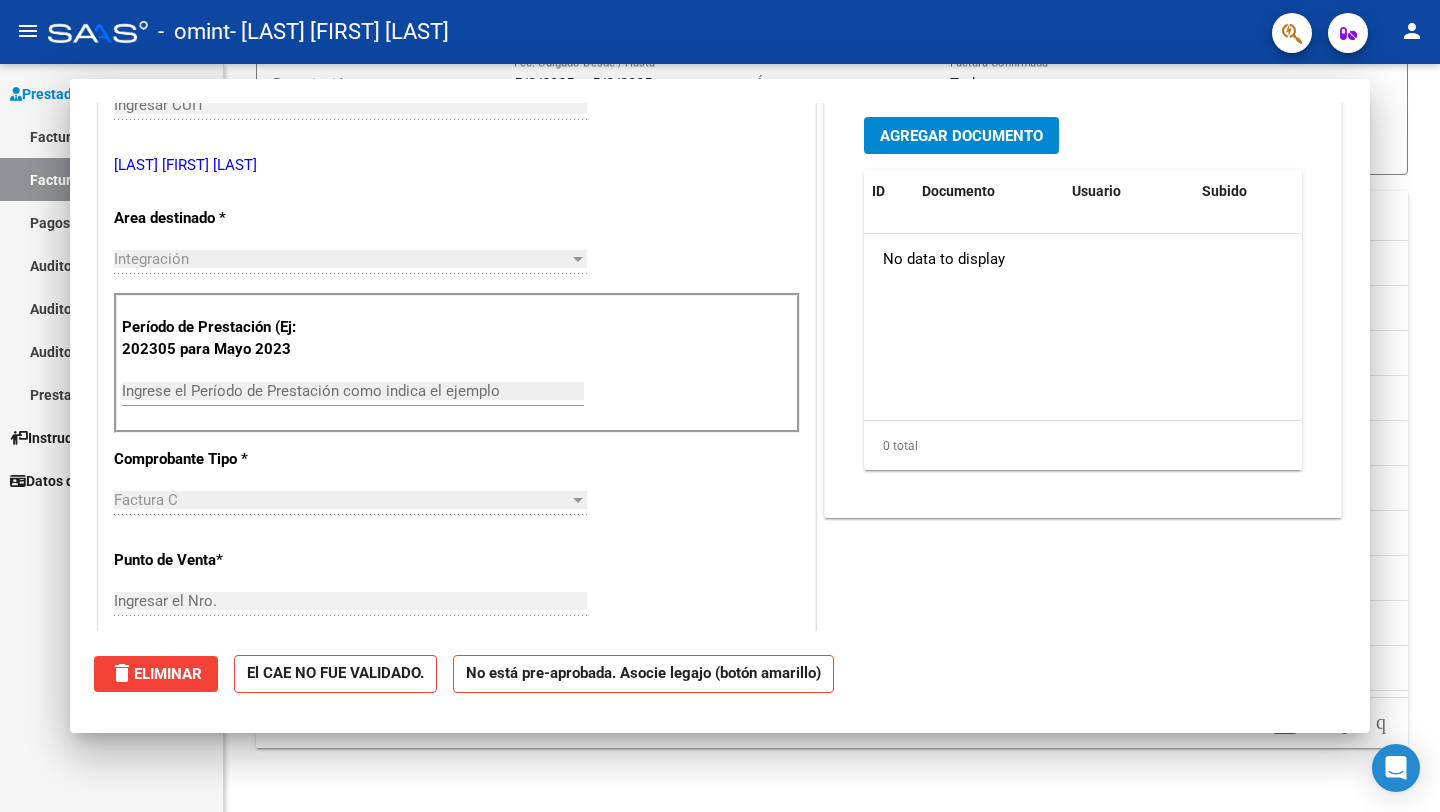 scroll, scrollTop: 0, scrollLeft: 0, axis: both 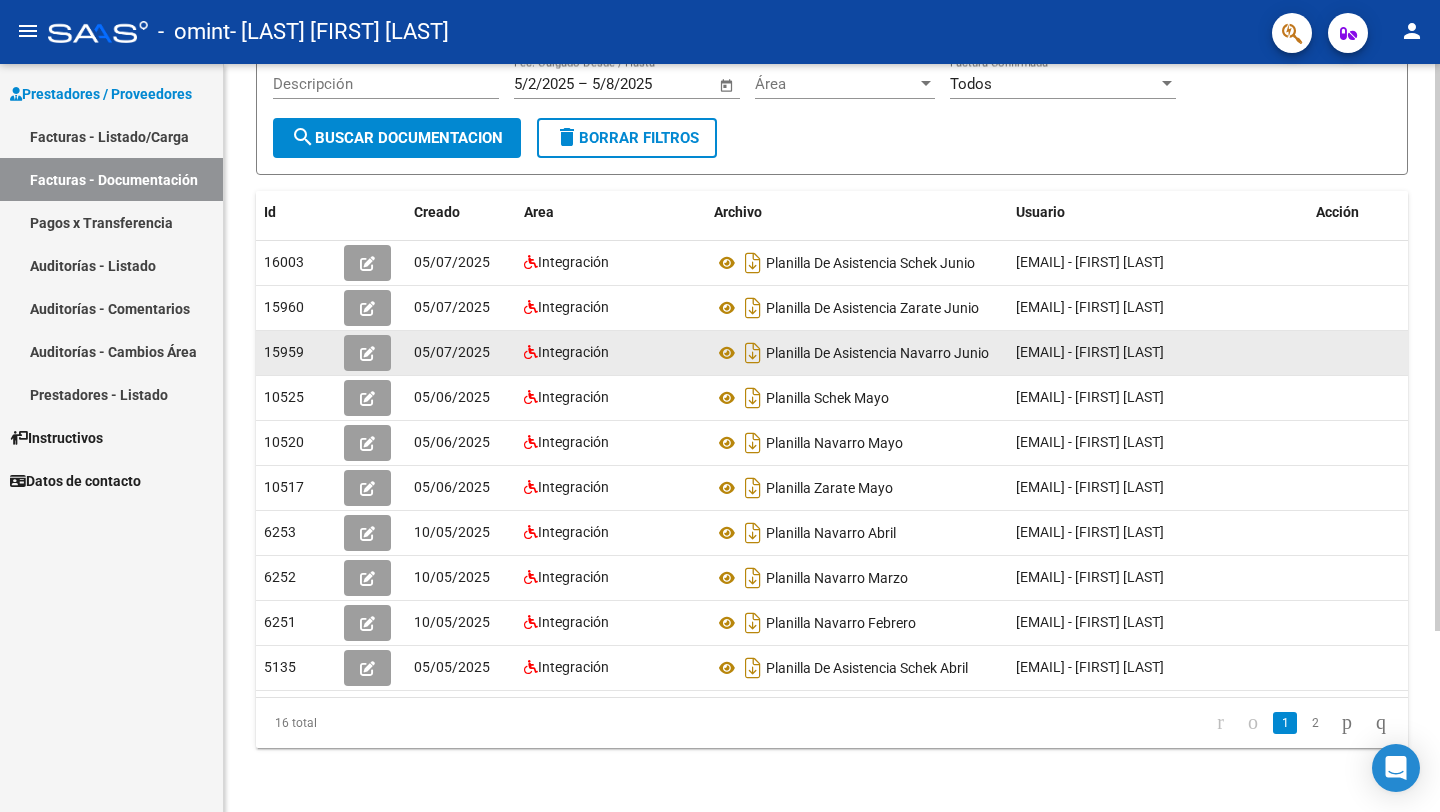 click 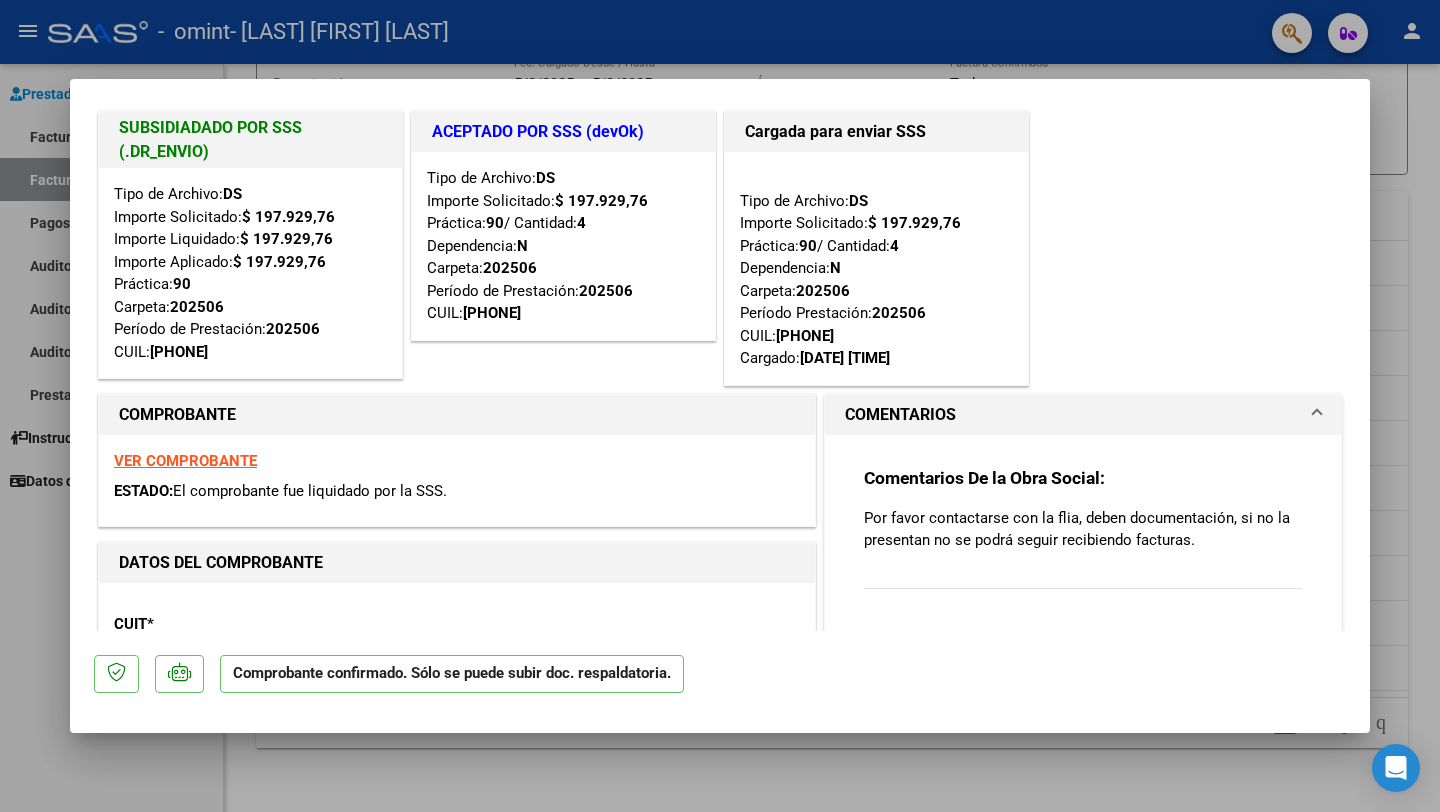 scroll, scrollTop: 29, scrollLeft: 0, axis: vertical 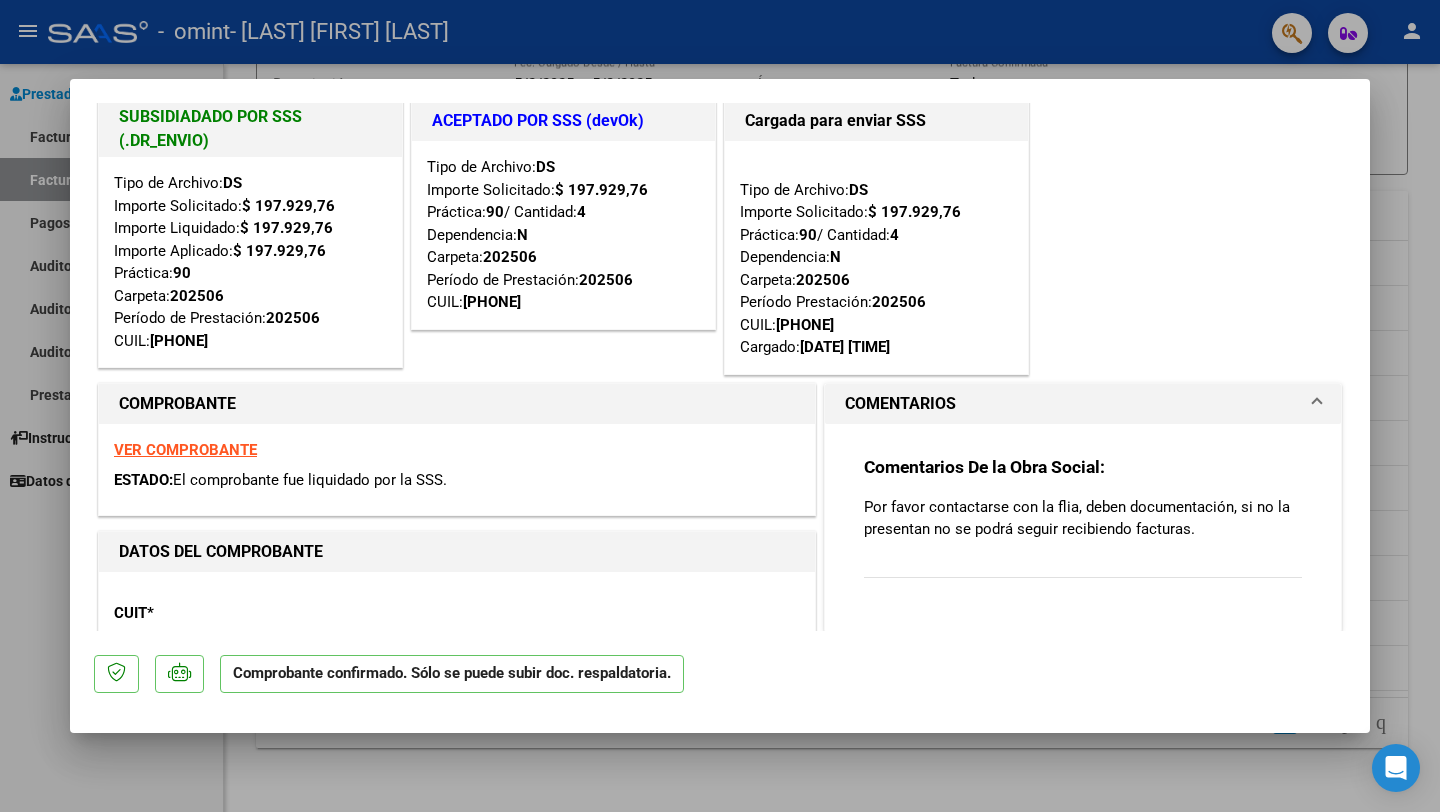 click at bounding box center [720, 406] 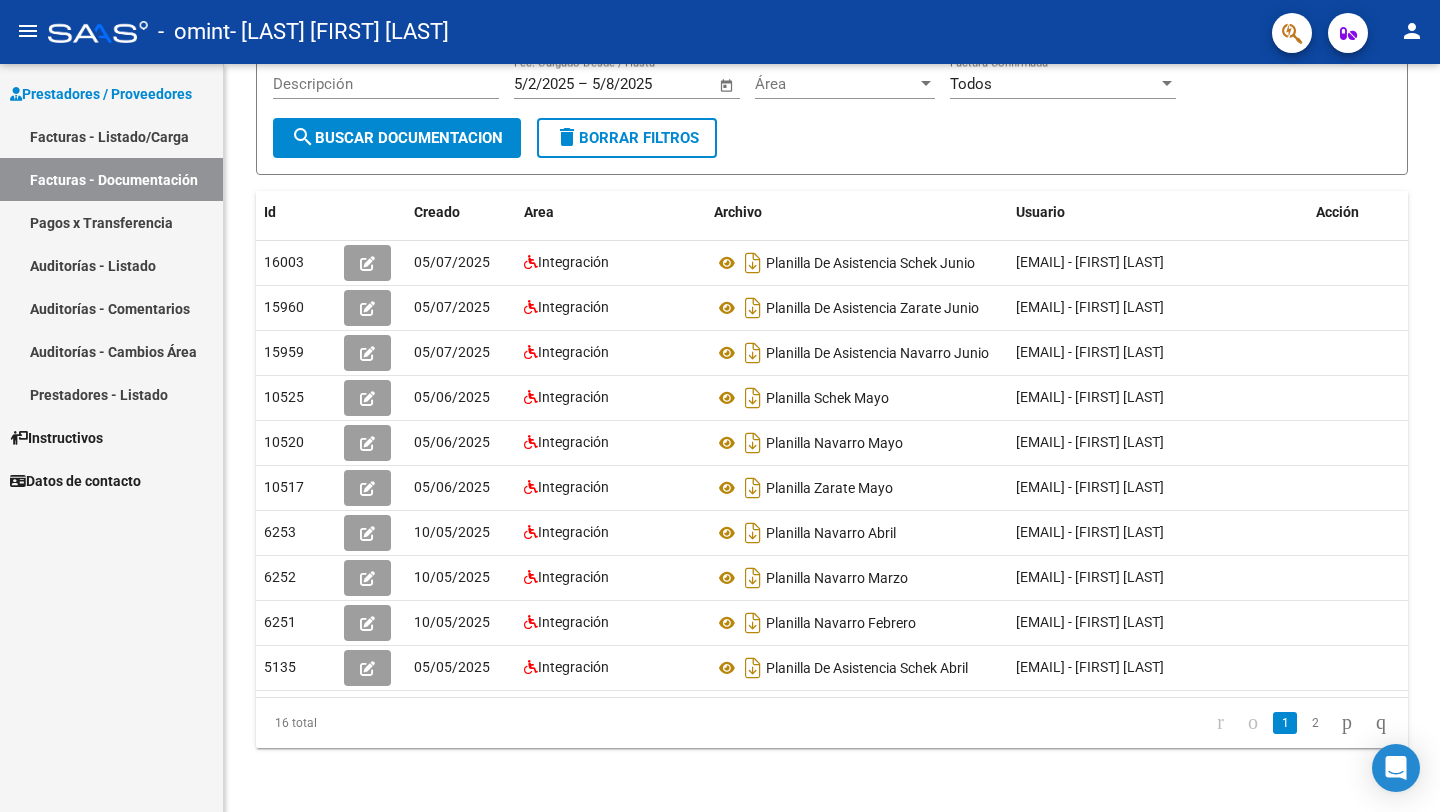 scroll, scrollTop: 238, scrollLeft: 0, axis: vertical 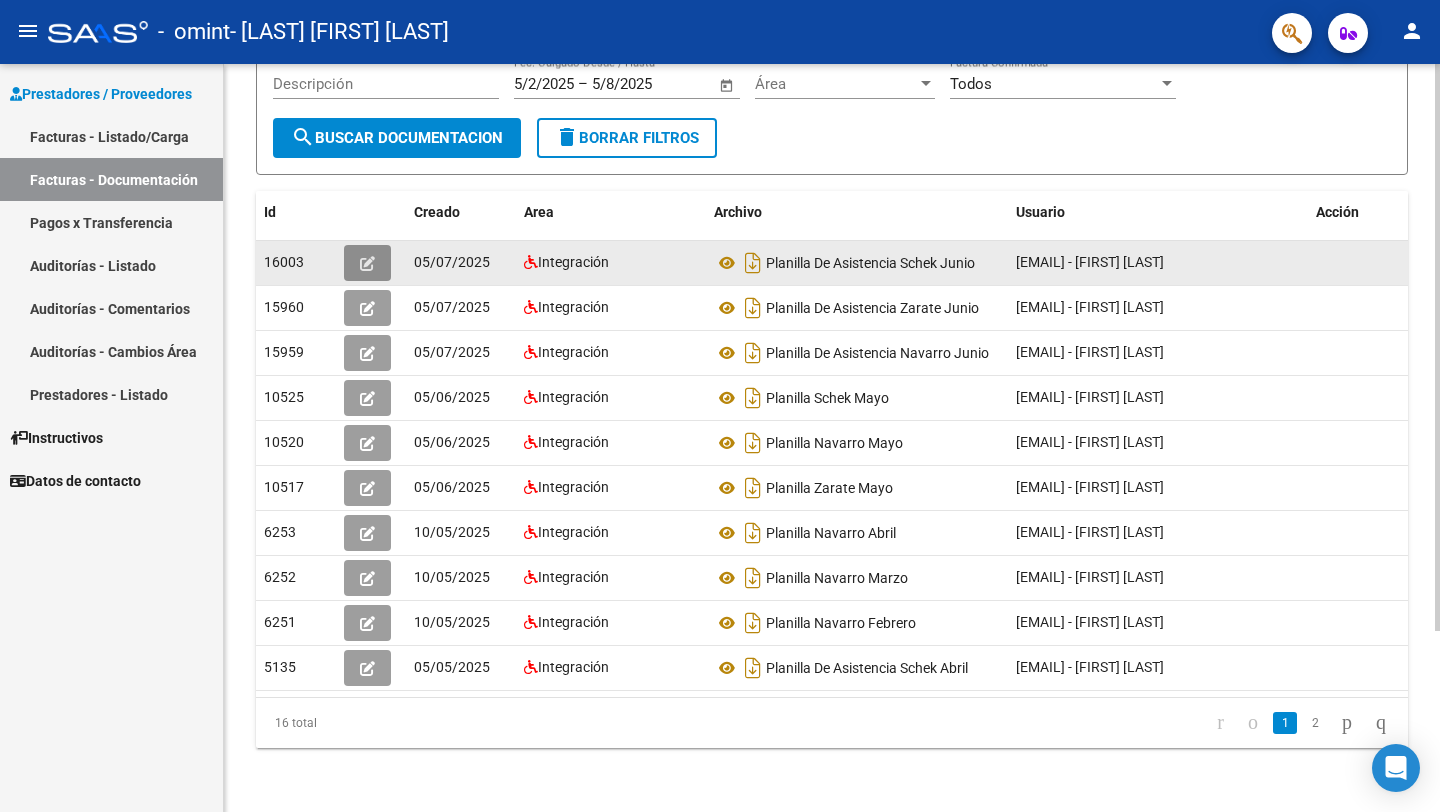 click 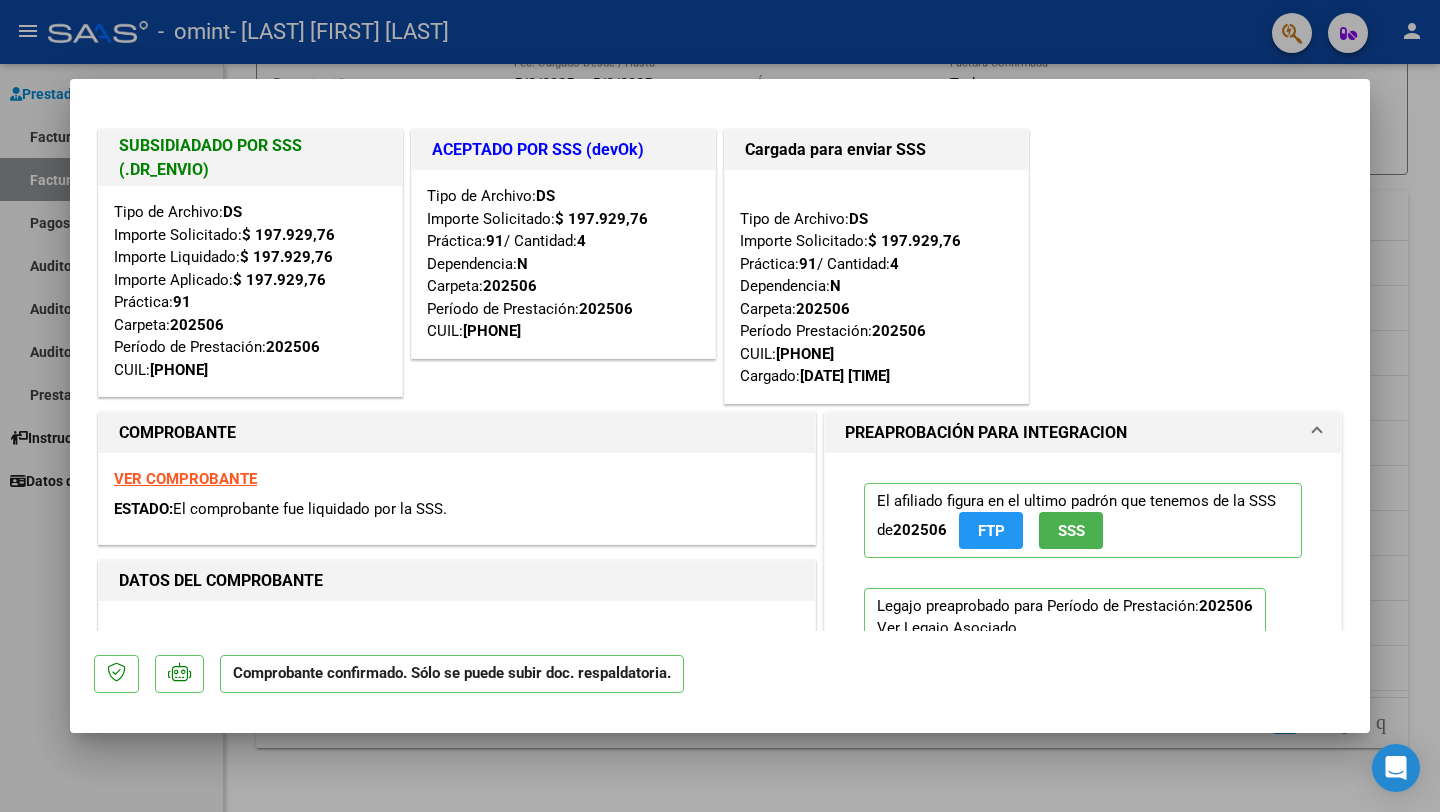 click on "VER COMPROBANTE" at bounding box center (185, 479) 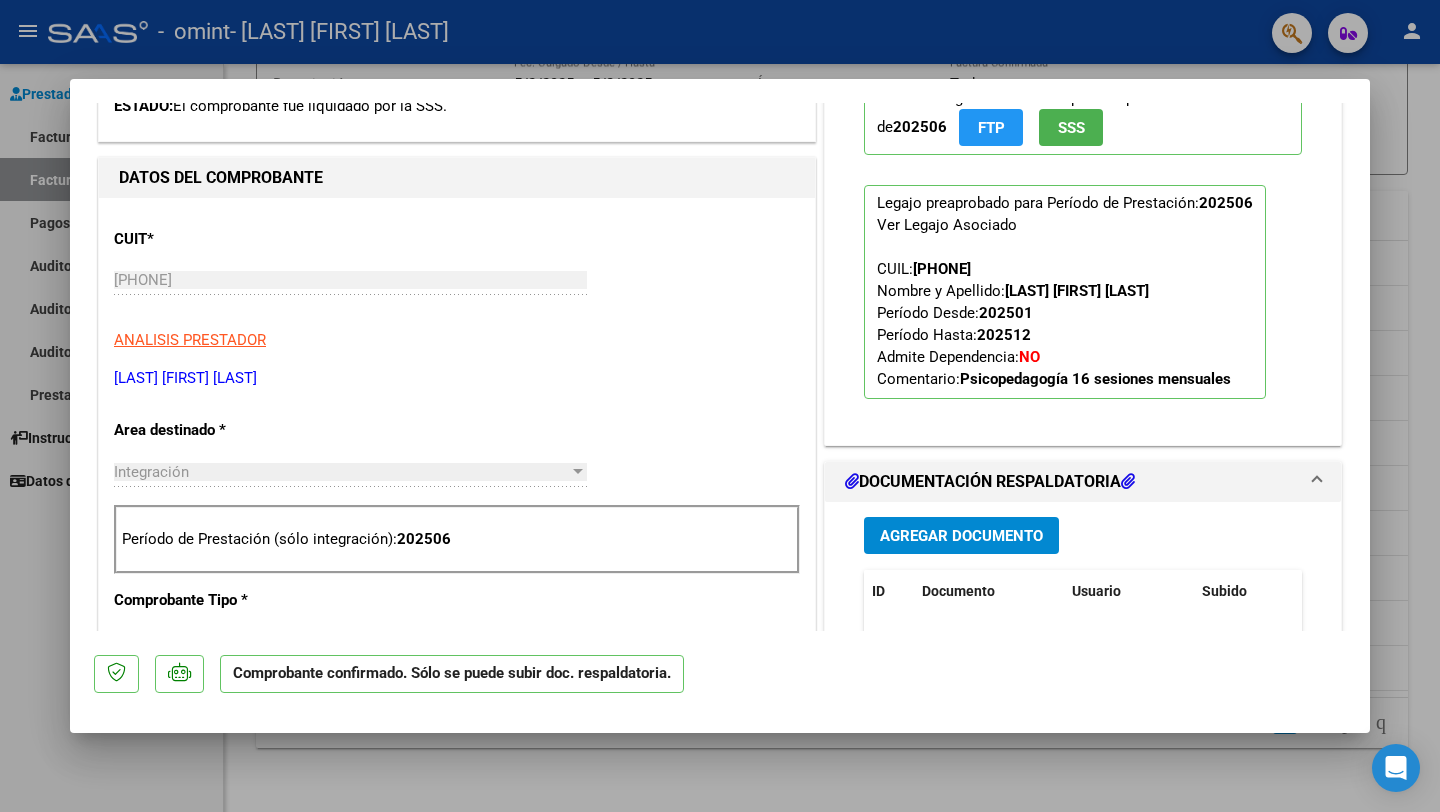 scroll, scrollTop: 0, scrollLeft: 0, axis: both 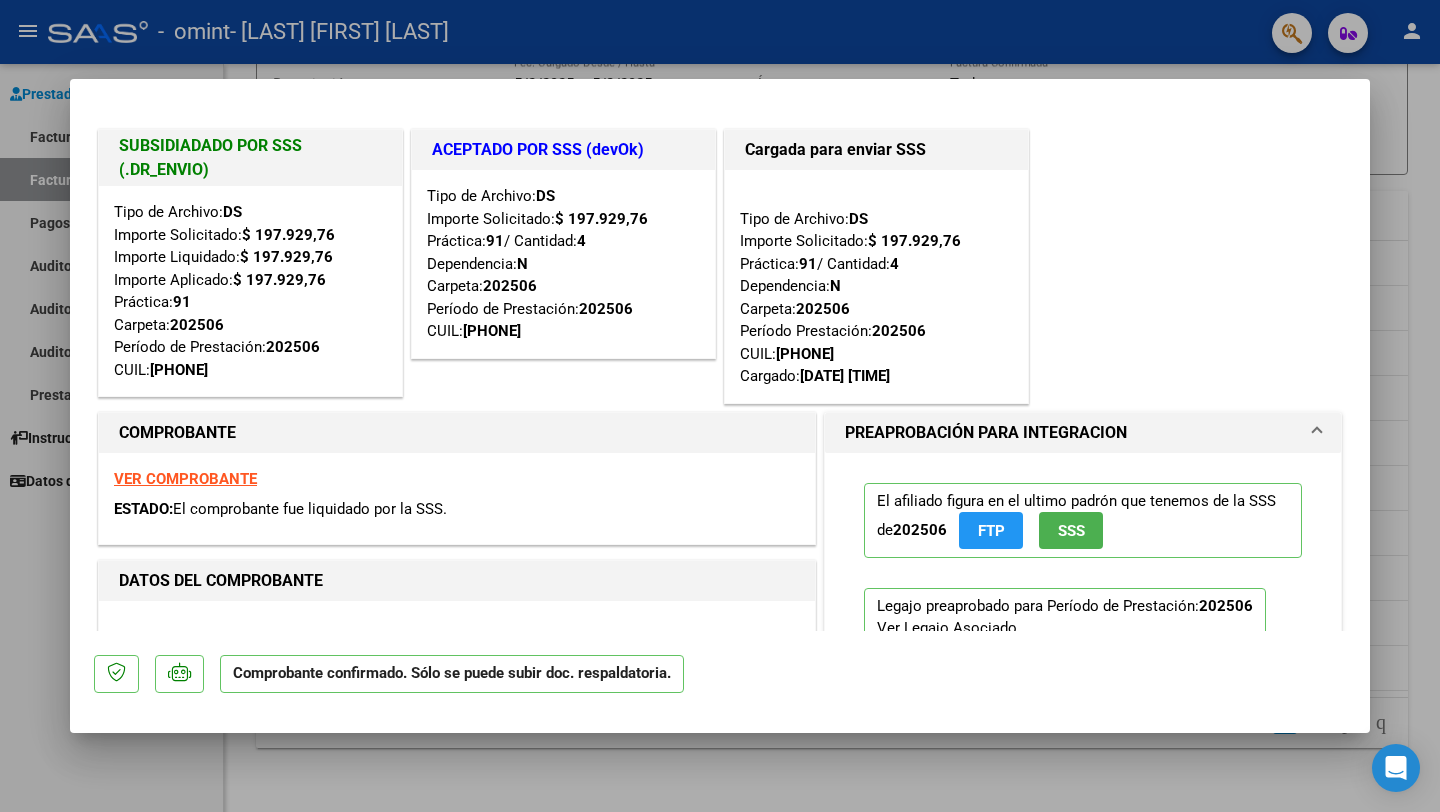 click at bounding box center [720, 406] 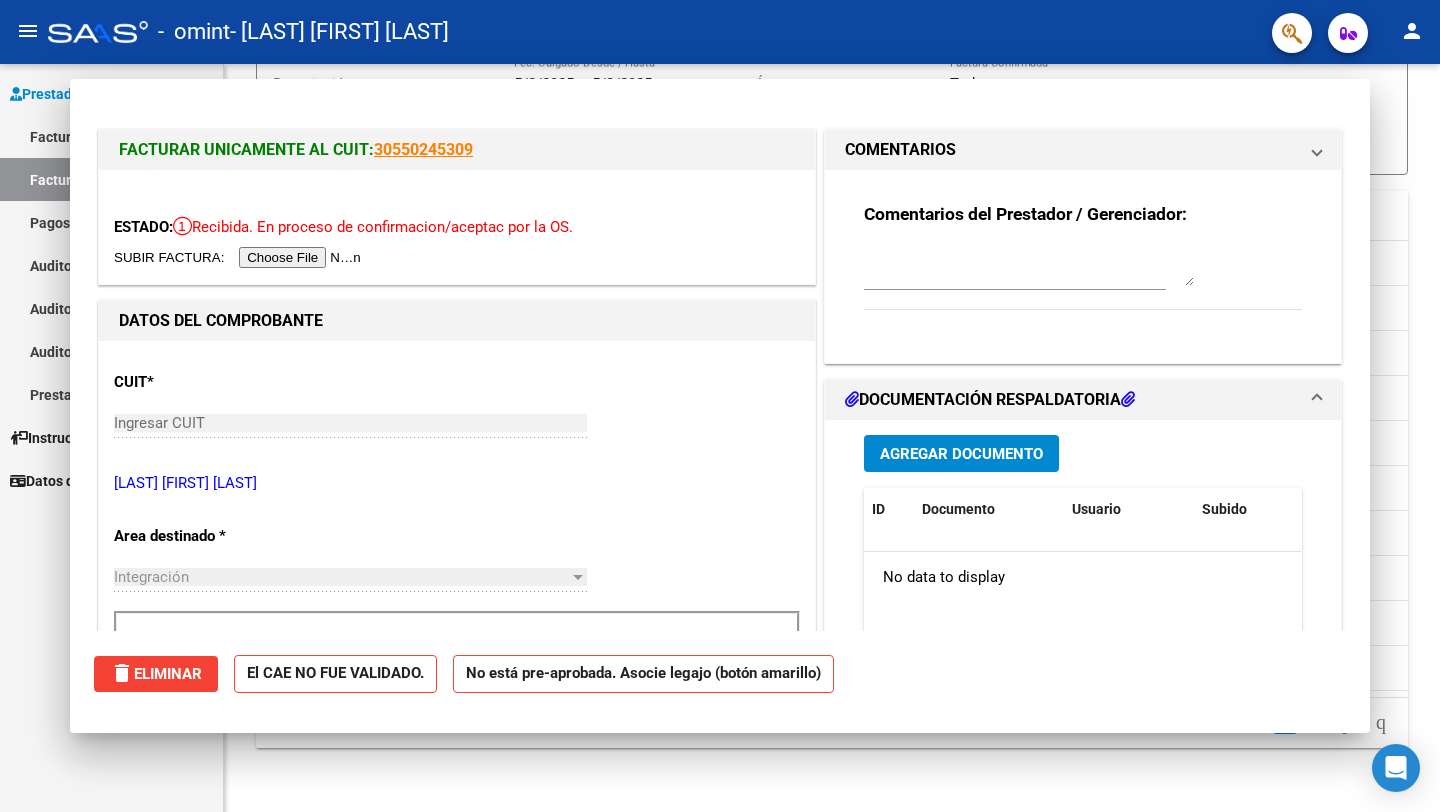 scroll, scrollTop: 238, scrollLeft: 0, axis: vertical 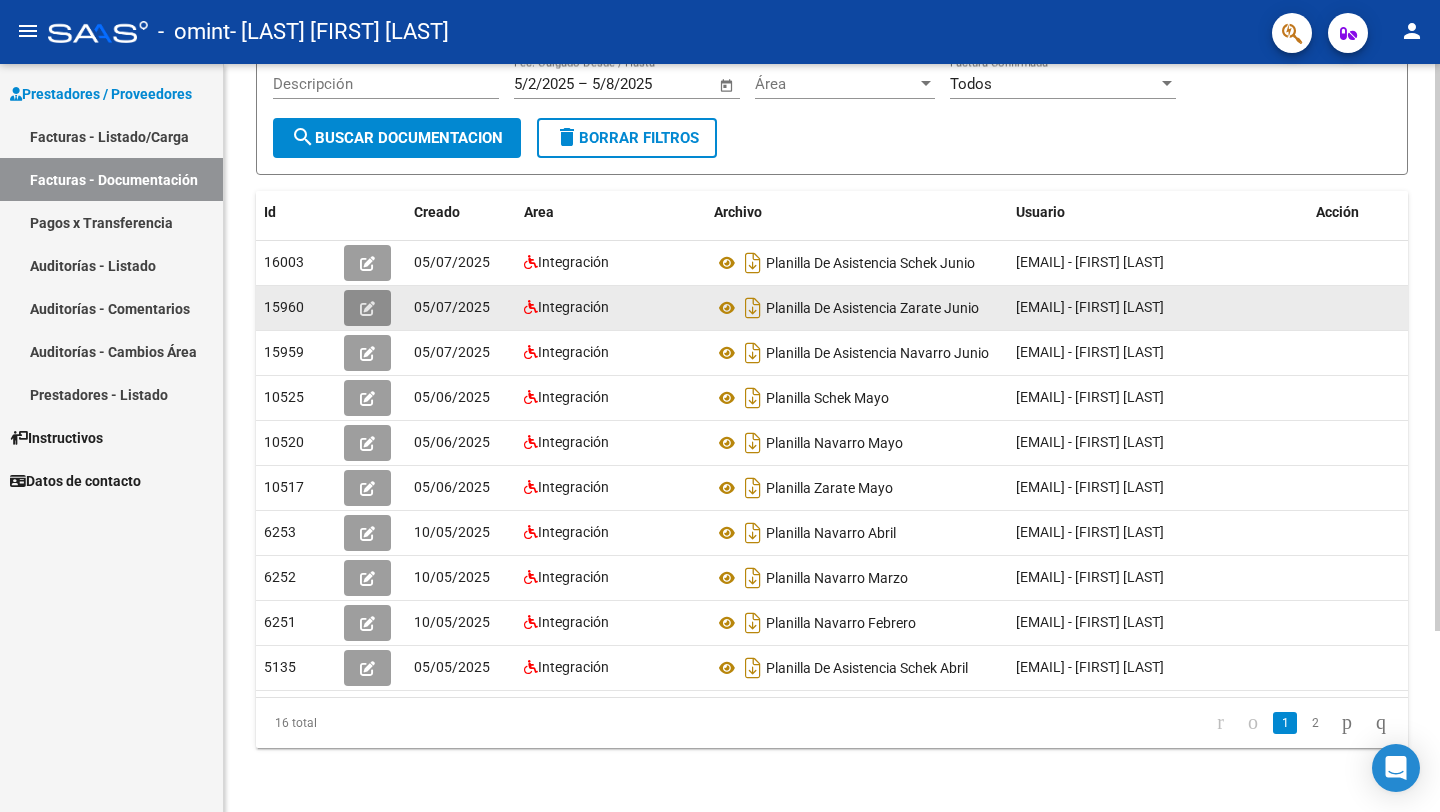 click 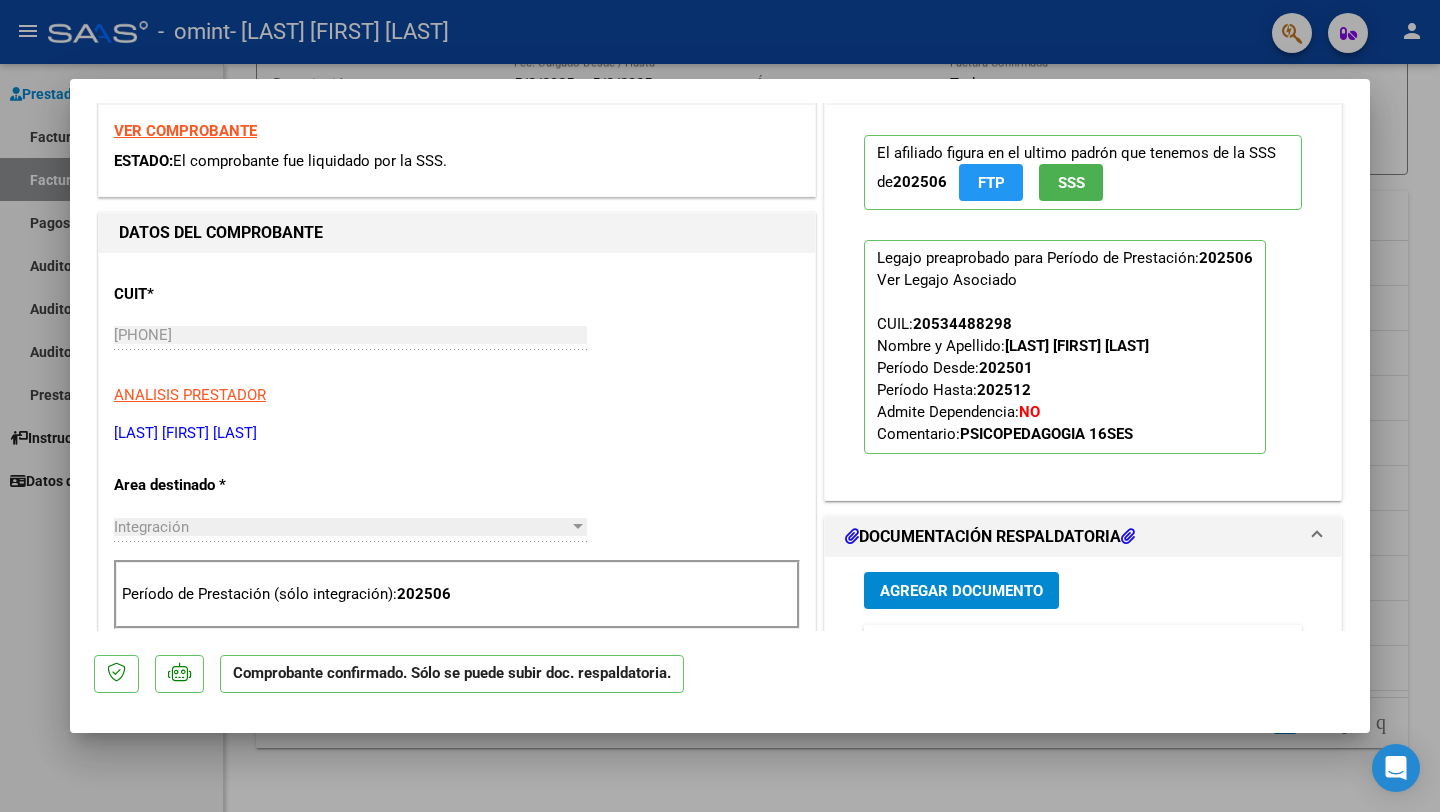 scroll, scrollTop: 357, scrollLeft: 0, axis: vertical 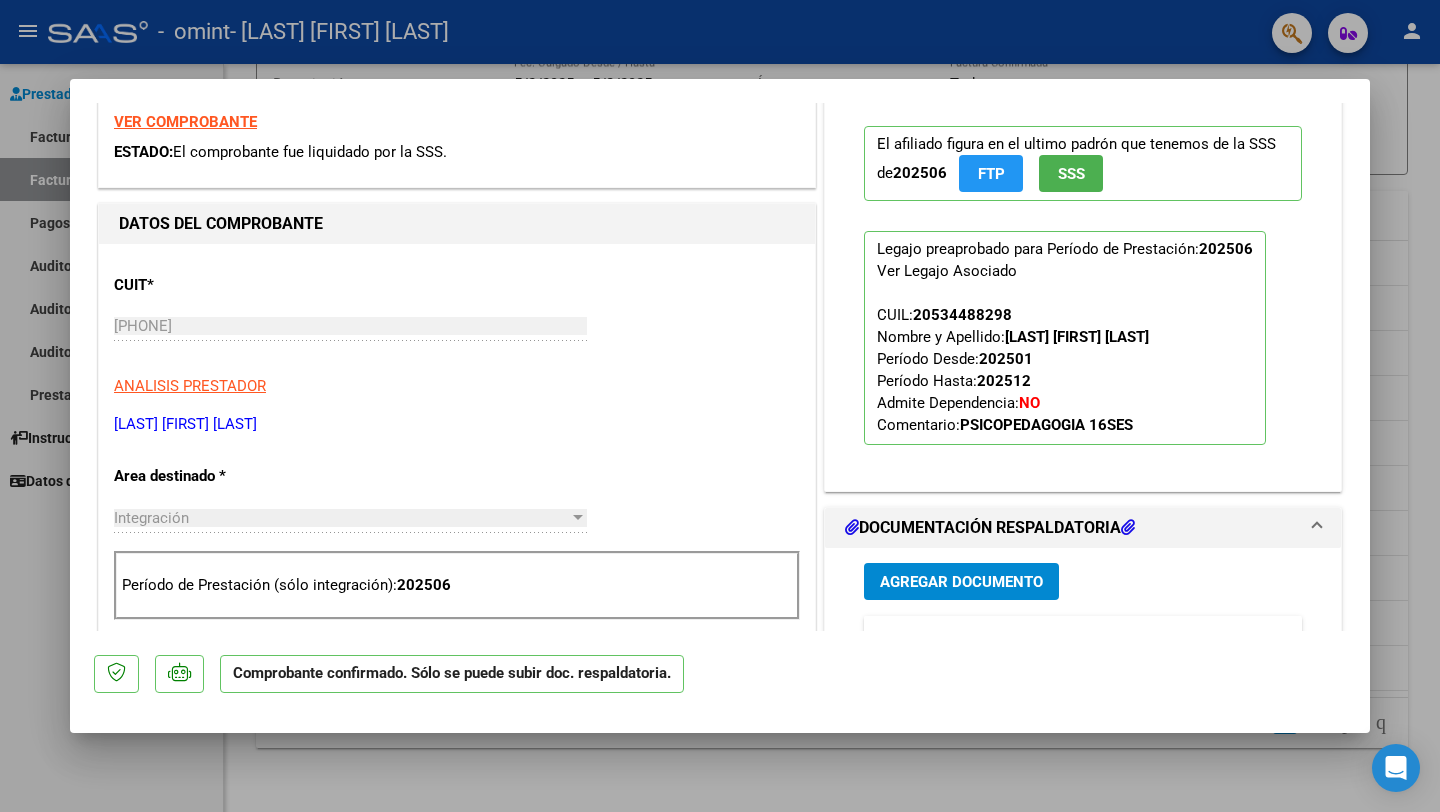 click at bounding box center [720, 406] 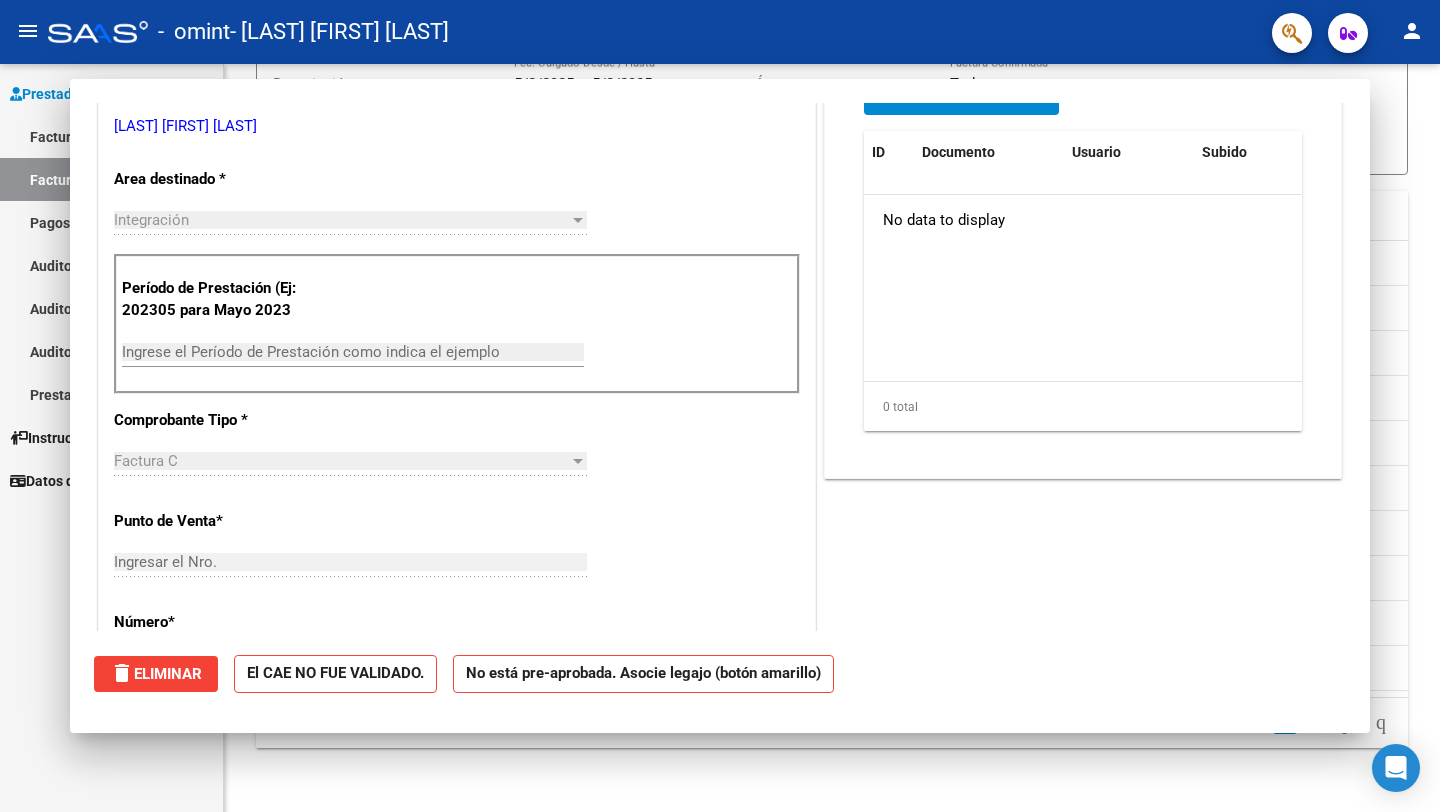 scroll, scrollTop: 0, scrollLeft: 0, axis: both 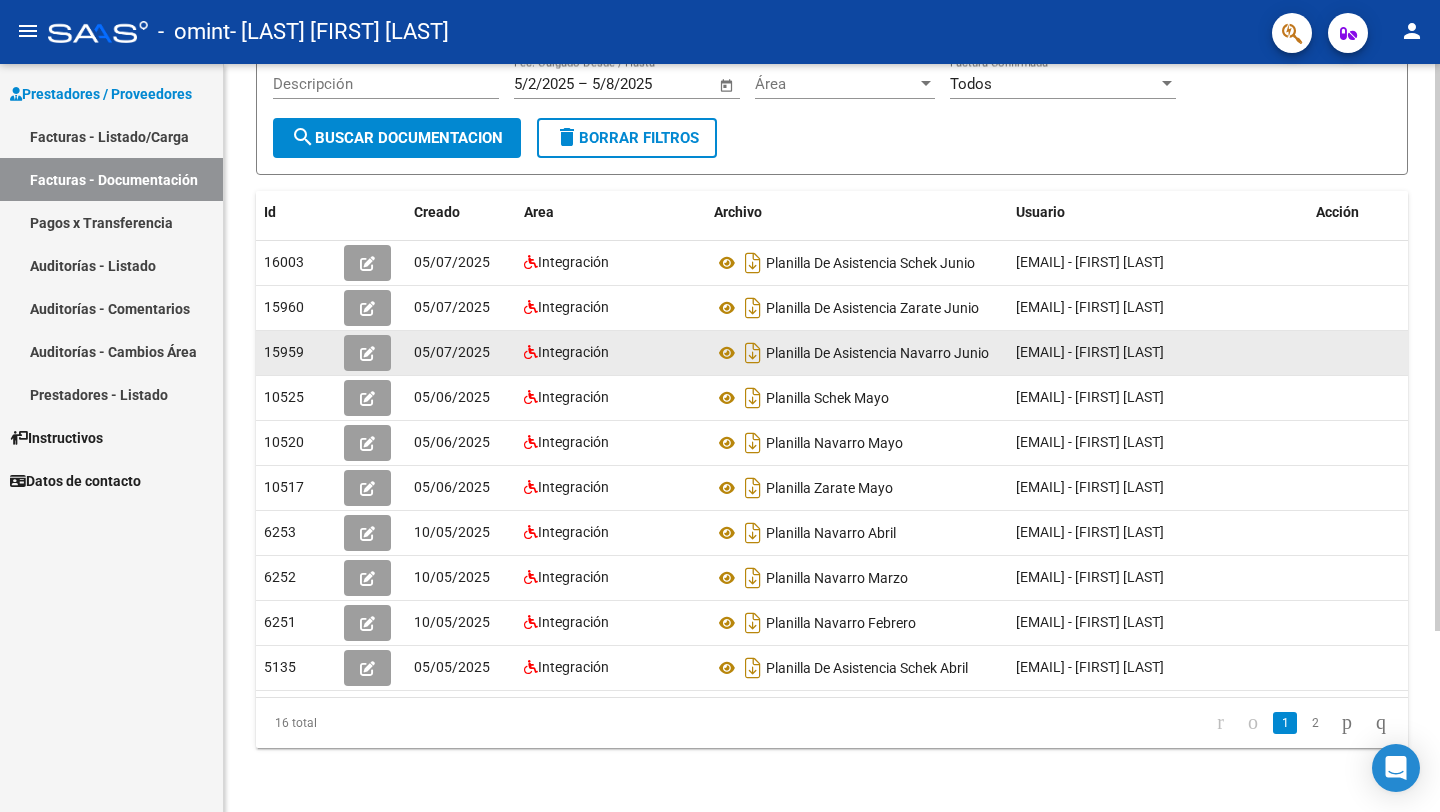 click 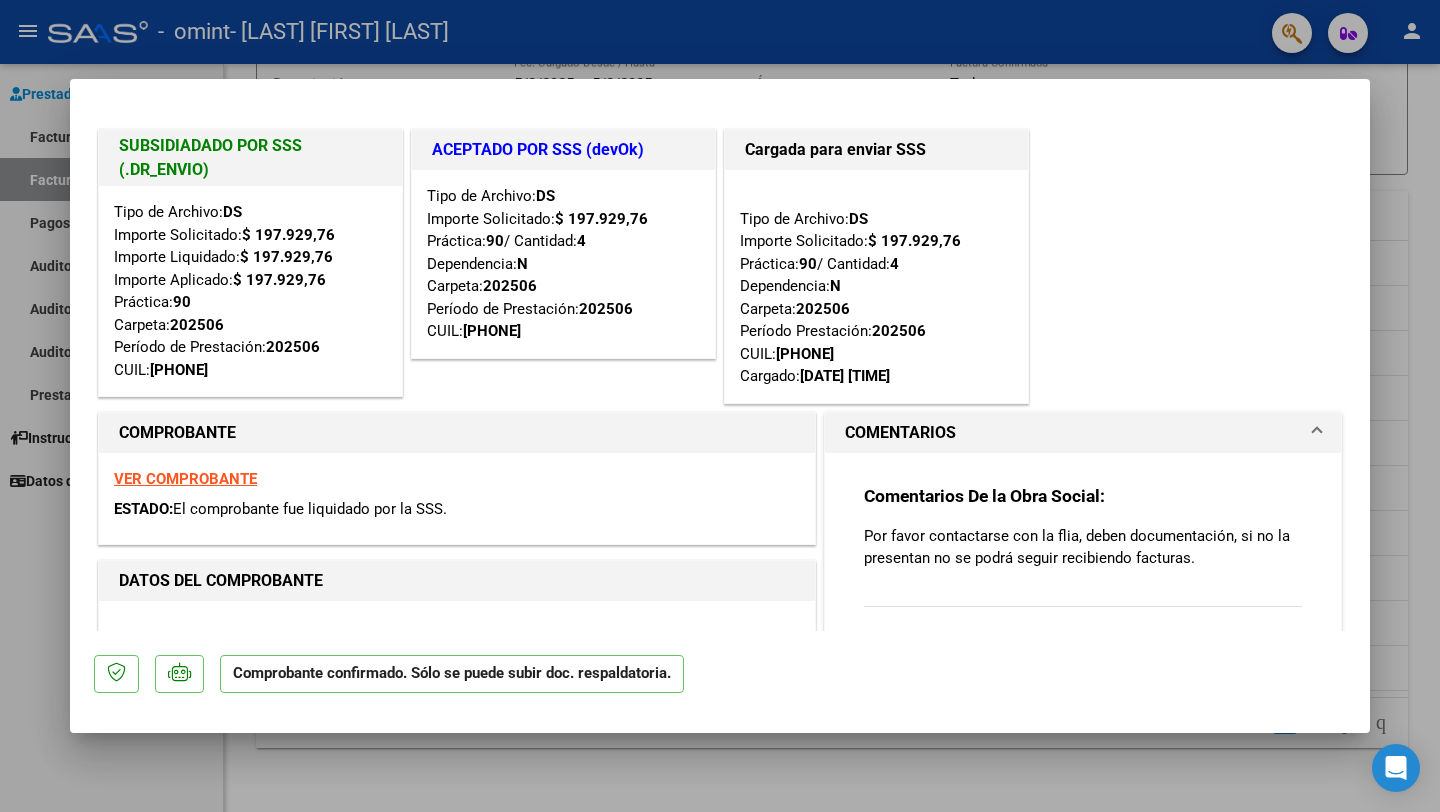 click at bounding box center [1317, 433] 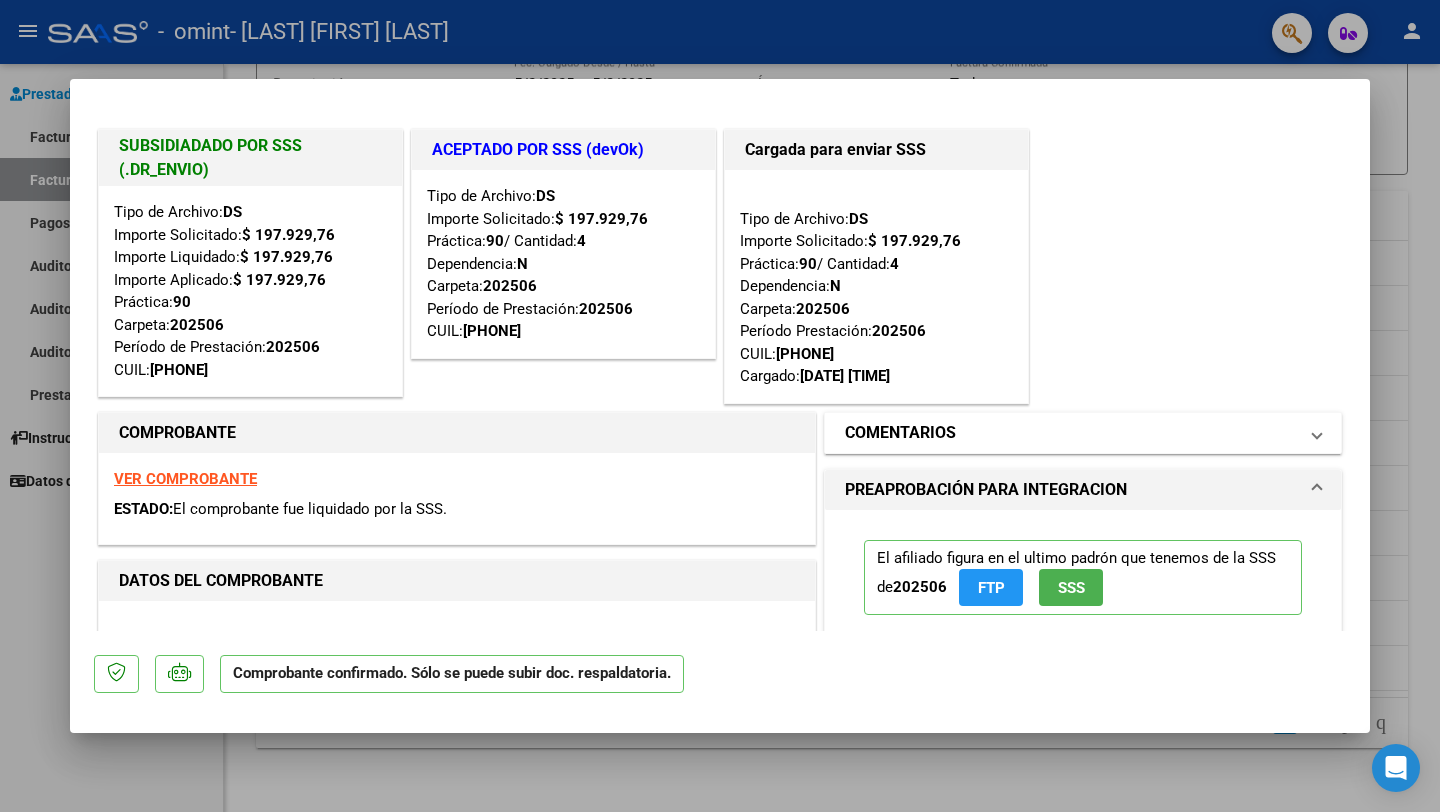 click at bounding box center [1317, 433] 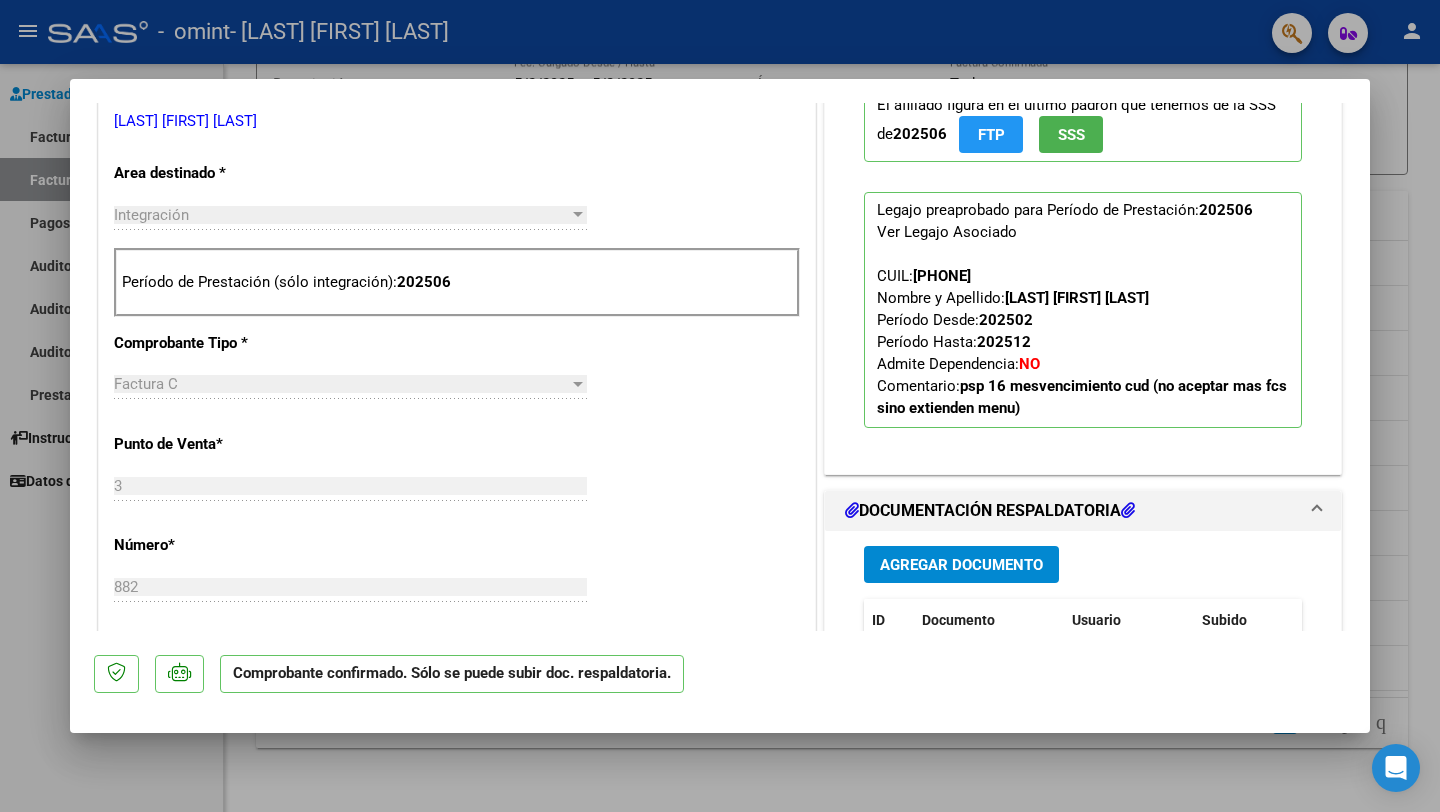 scroll, scrollTop: 670, scrollLeft: 0, axis: vertical 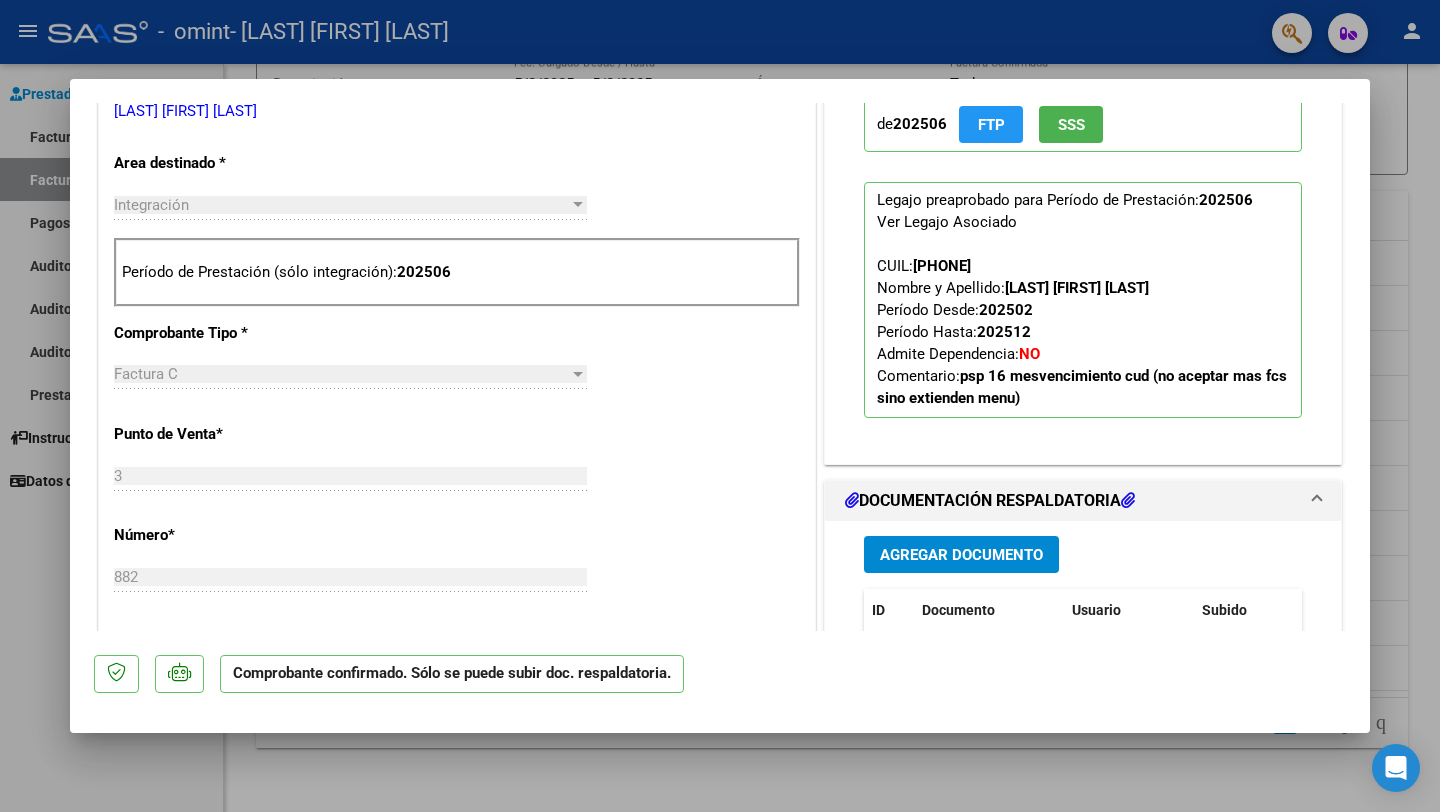 click at bounding box center [720, 406] 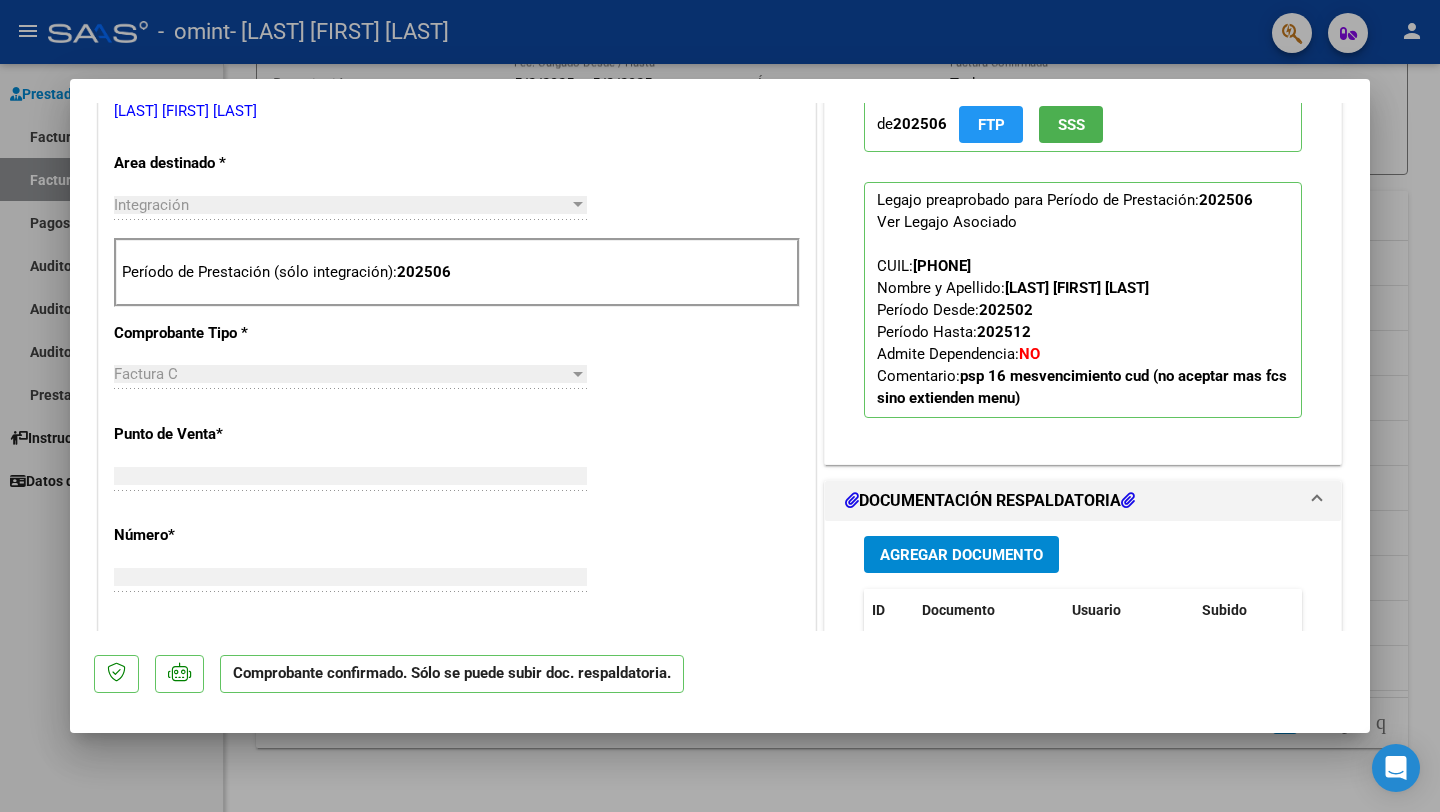 scroll, scrollTop: 0, scrollLeft: 0, axis: both 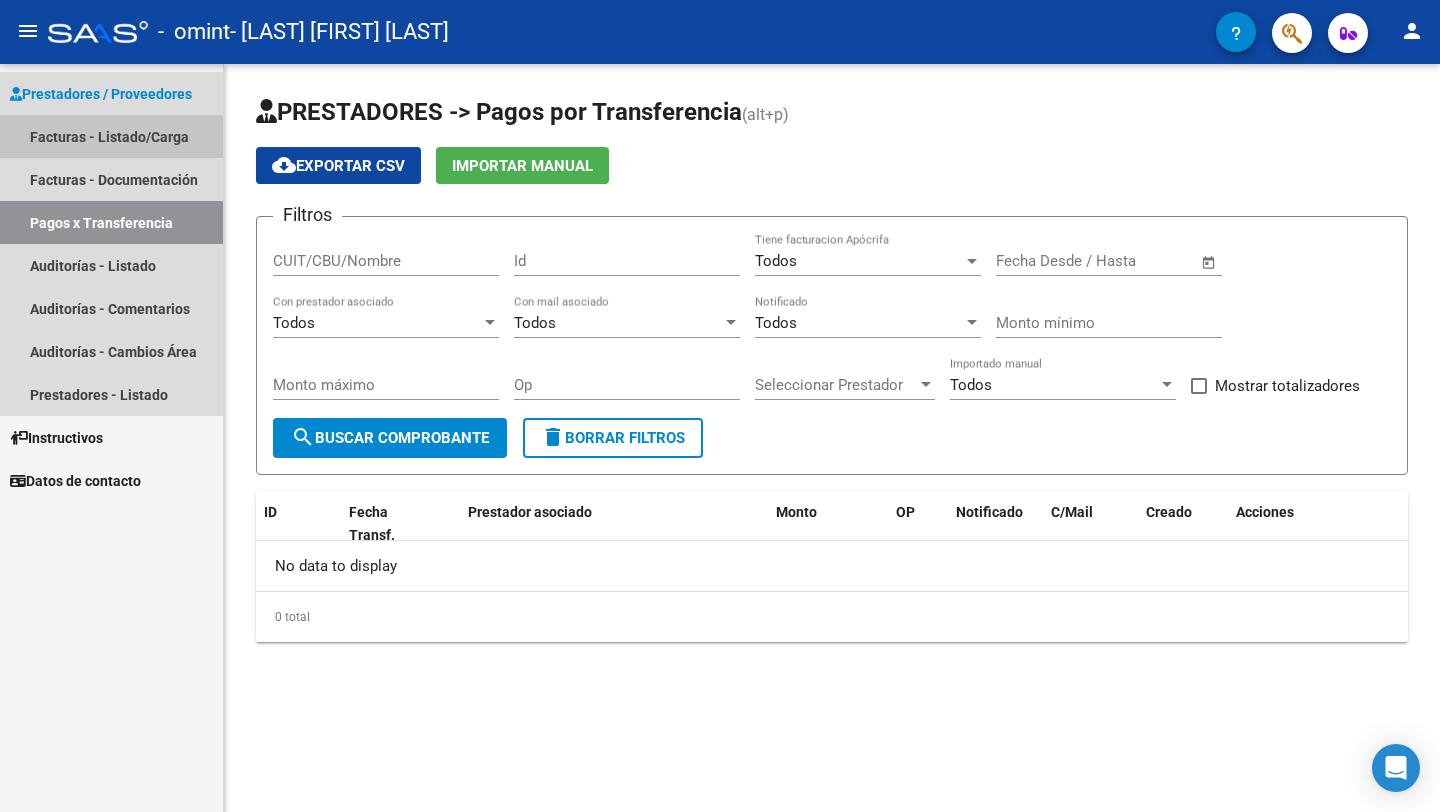 click on "Facturas - Listado/Carga" at bounding box center (111, 136) 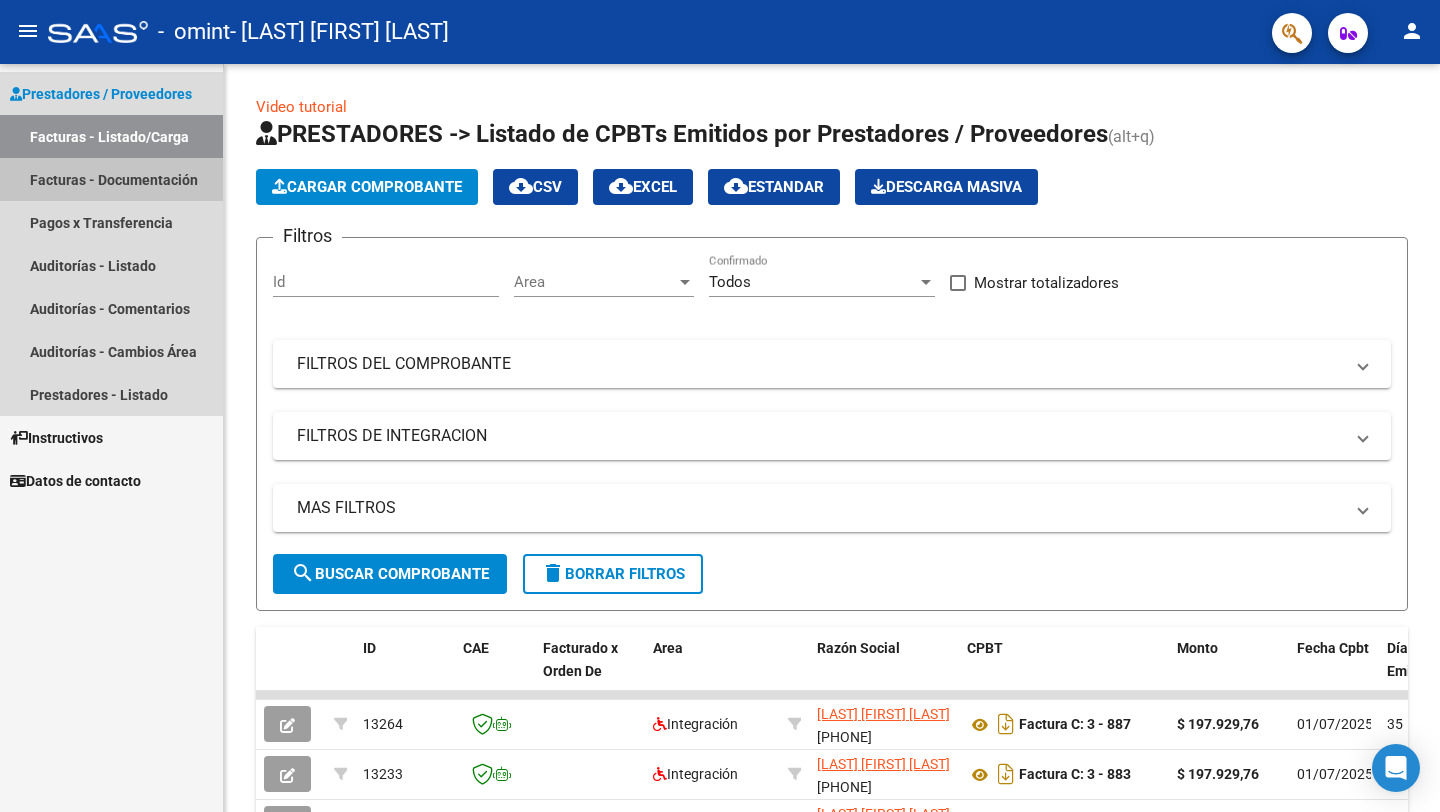 click on "Facturas - Documentación" at bounding box center [111, 179] 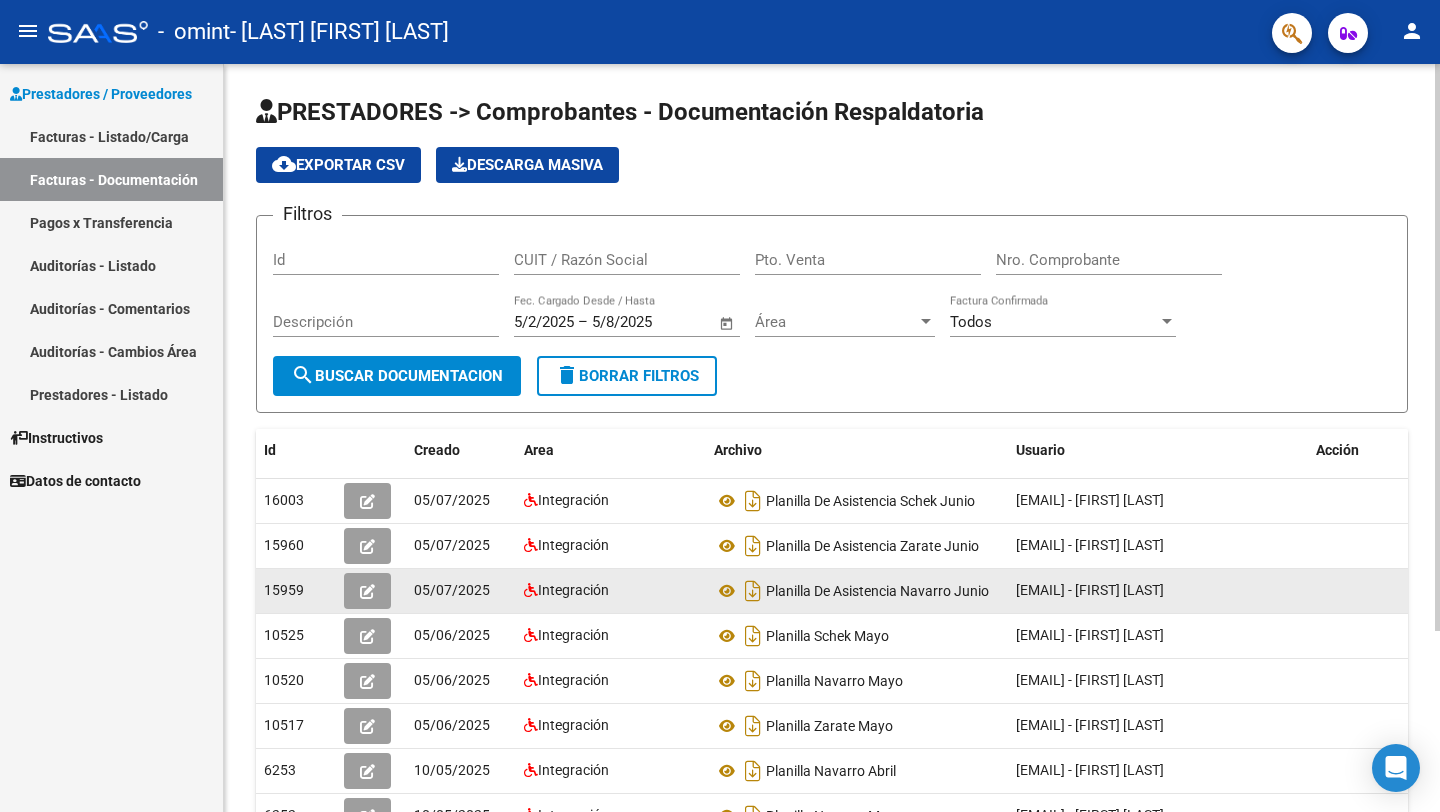 click 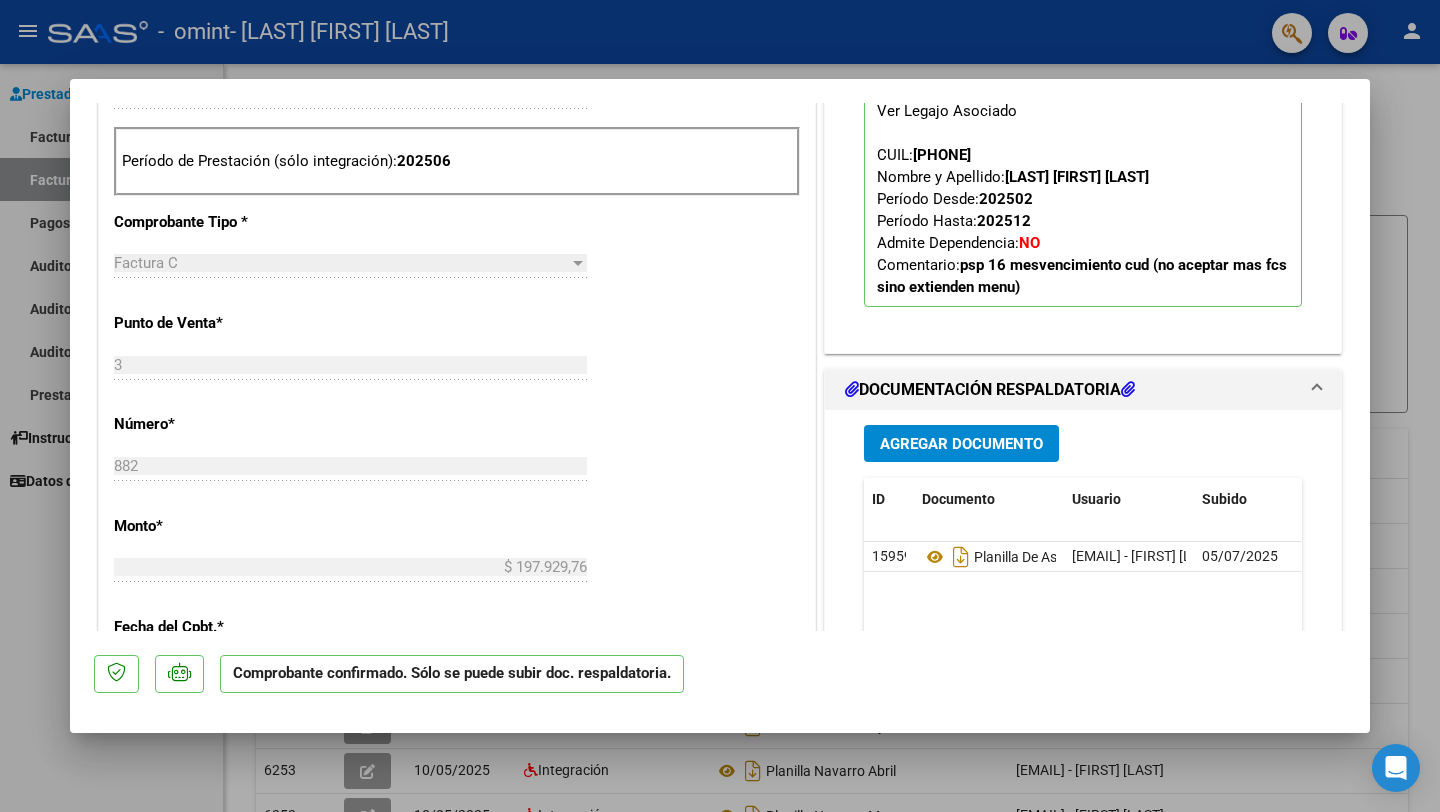 scroll, scrollTop: 788, scrollLeft: 0, axis: vertical 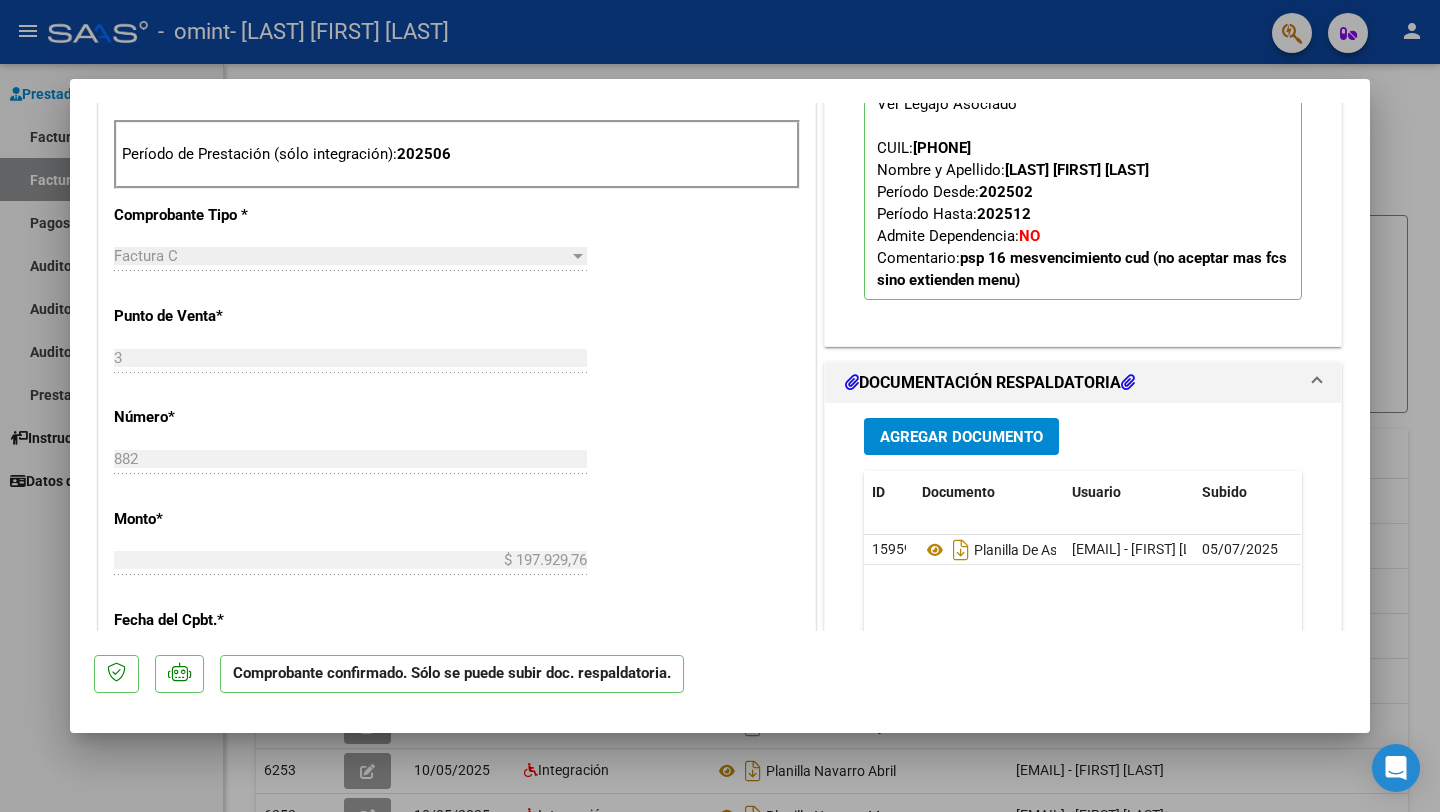 click at bounding box center [720, 406] 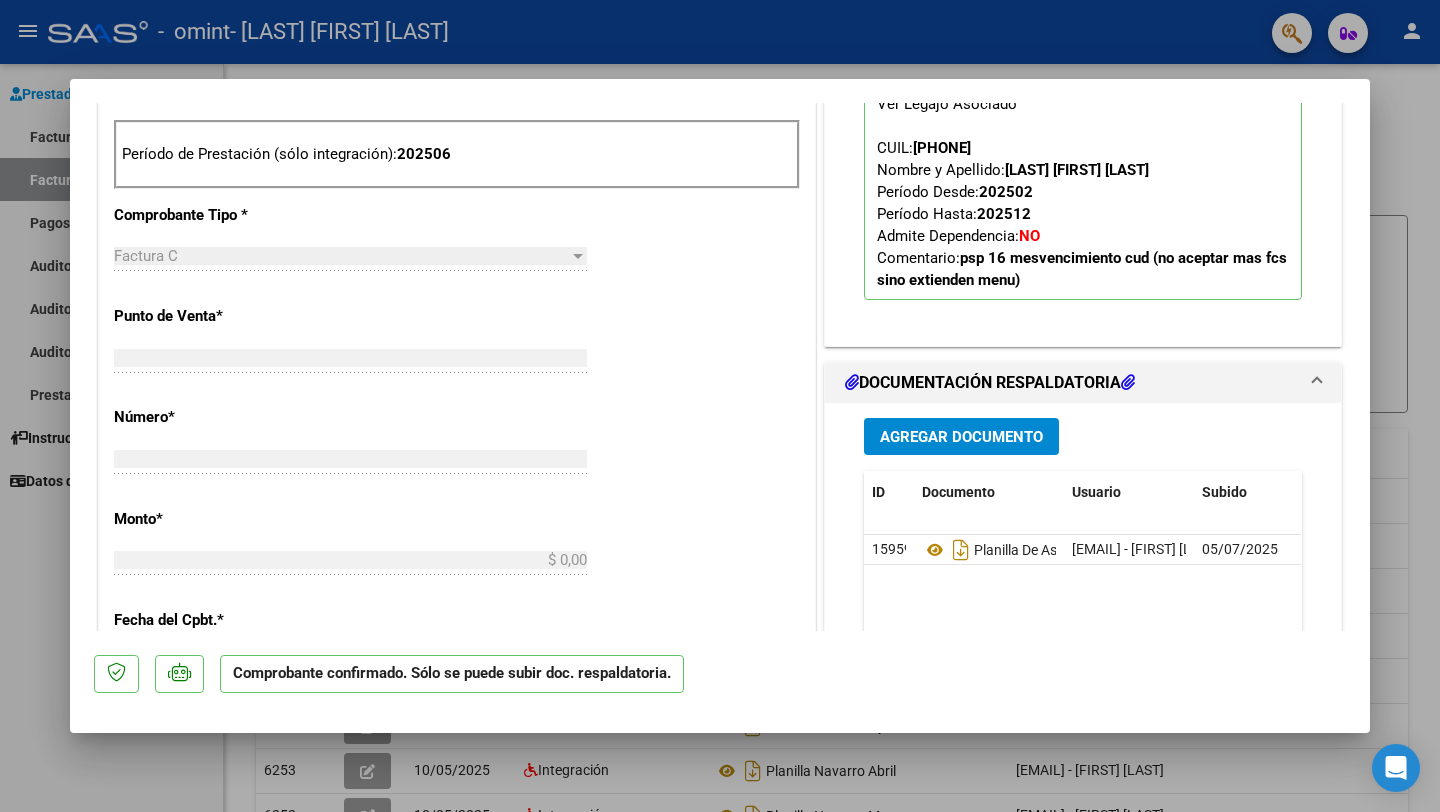scroll, scrollTop: 0, scrollLeft: 0, axis: both 